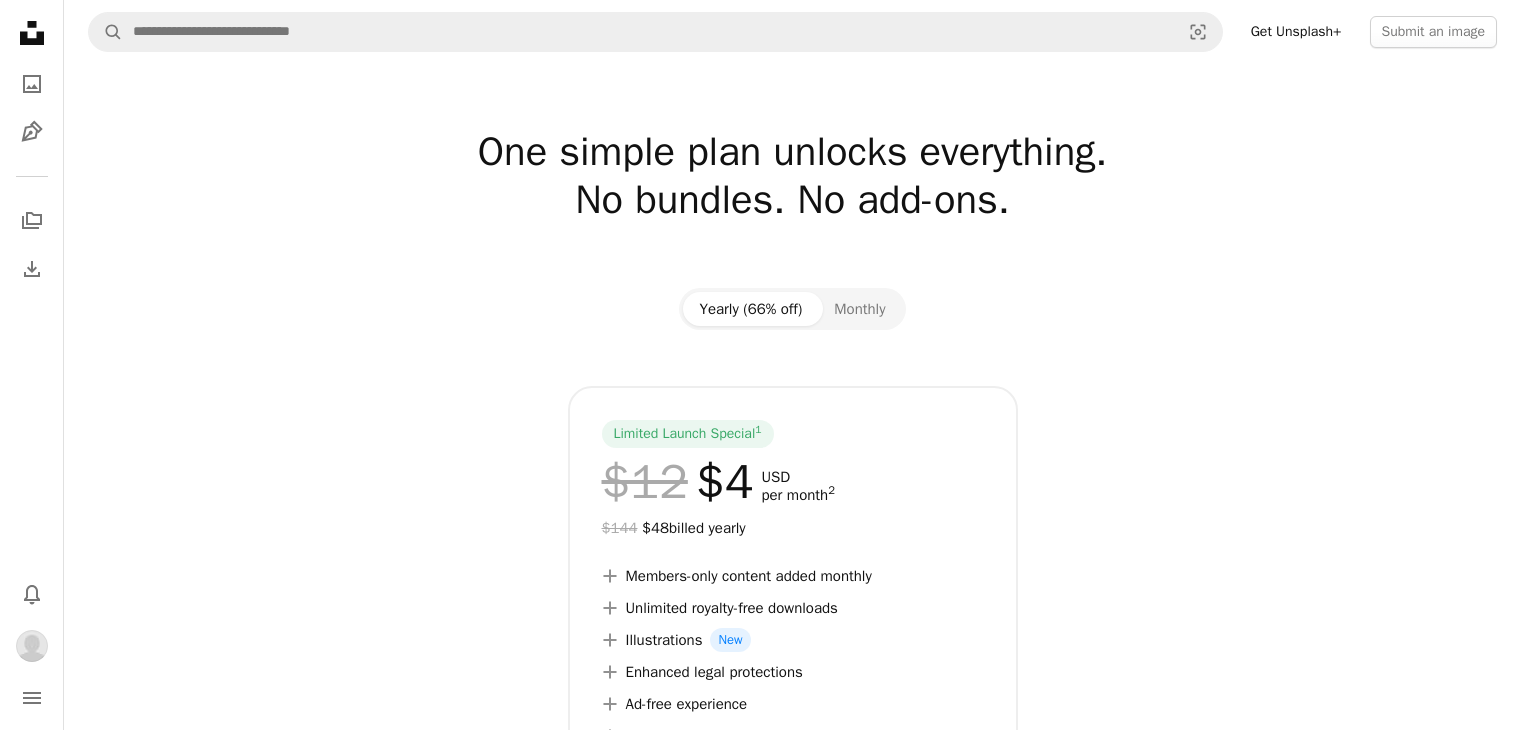 scroll, scrollTop: 0, scrollLeft: 0, axis: both 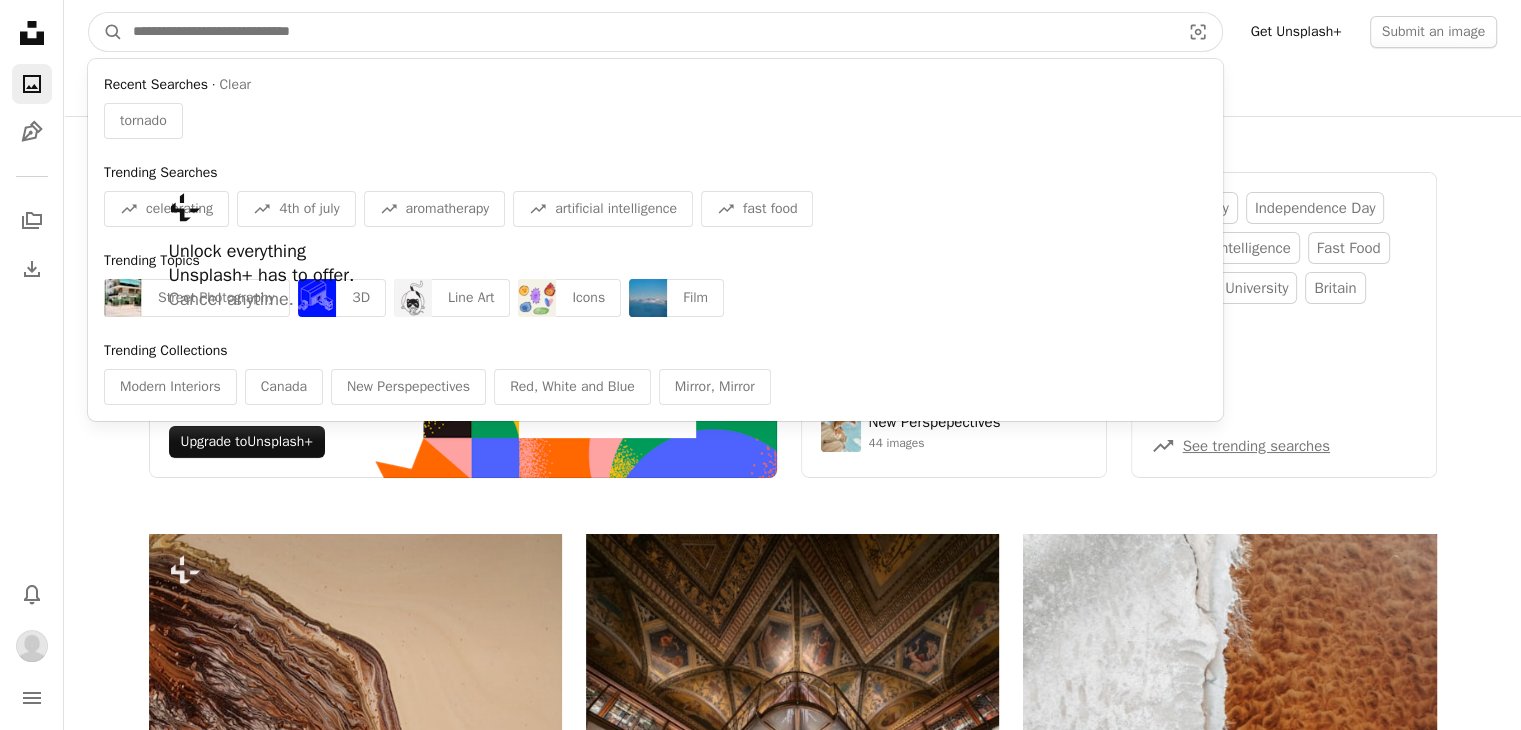 click at bounding box center [648, 32] 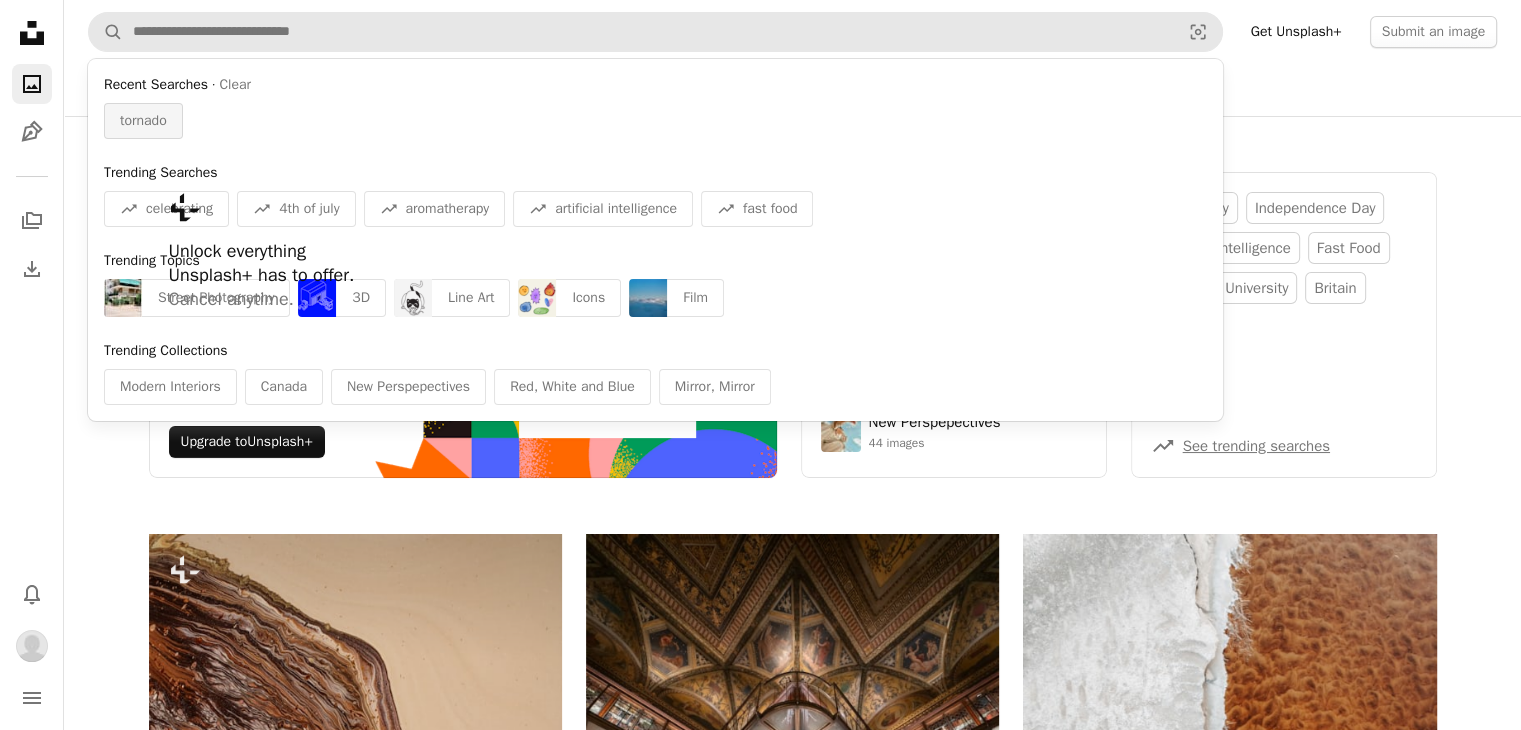 click on "tornado" at bounding box center [143, 121] 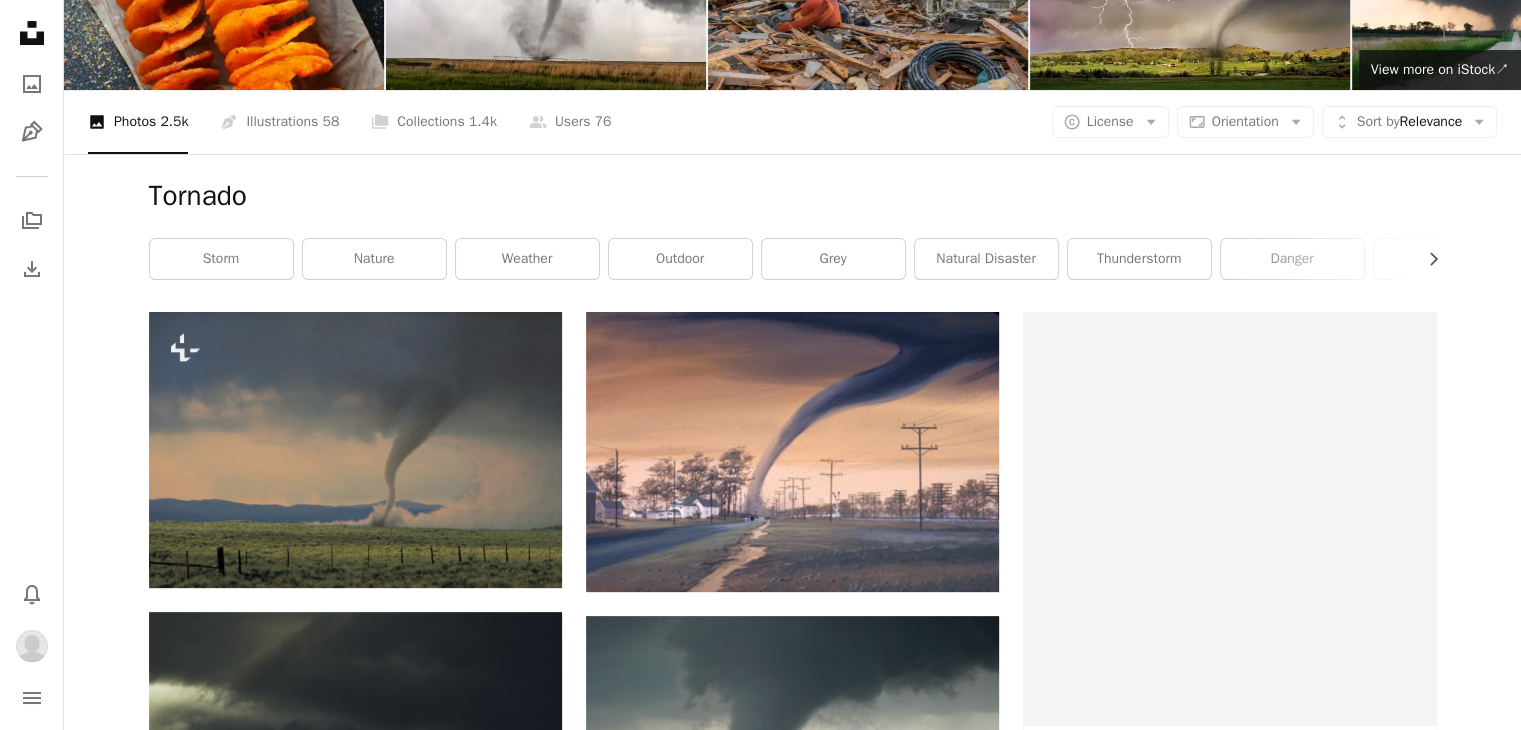 scroll, scrollTop: 314, scrollLeft: 0, axis: vertical 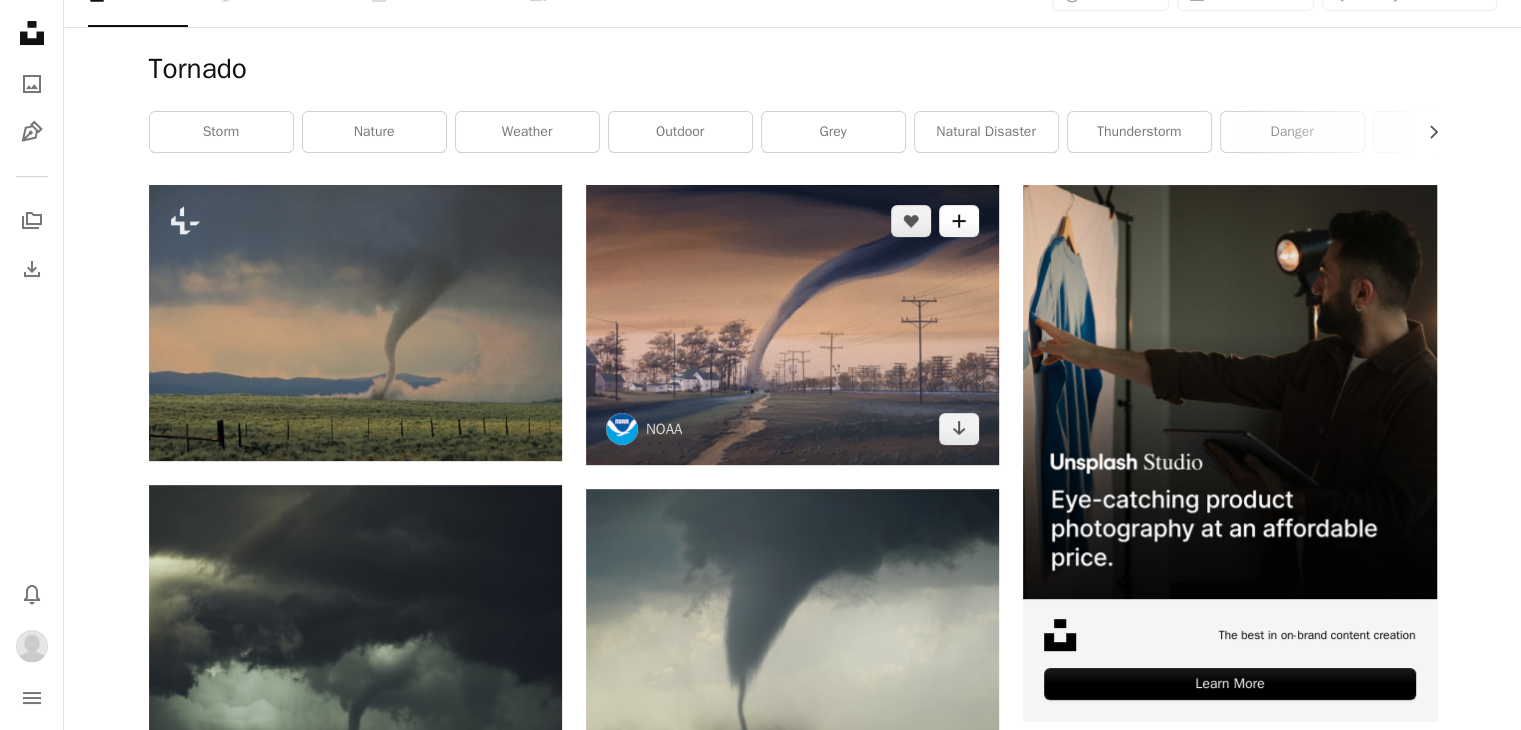 click on "A plus sign" 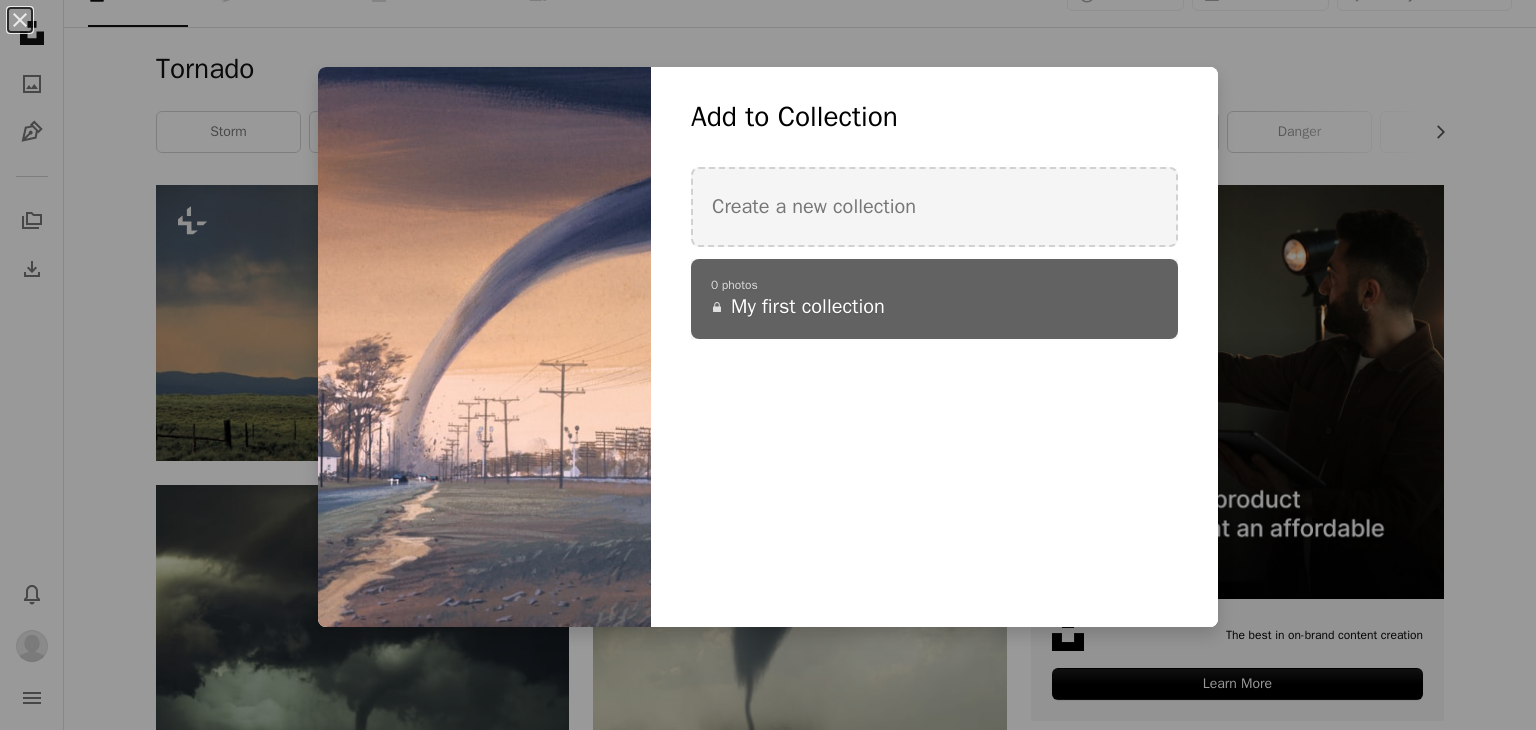 click on "A checkmark A plus sign 0 photos A lock My first collection" at bounding box center [934, 299] 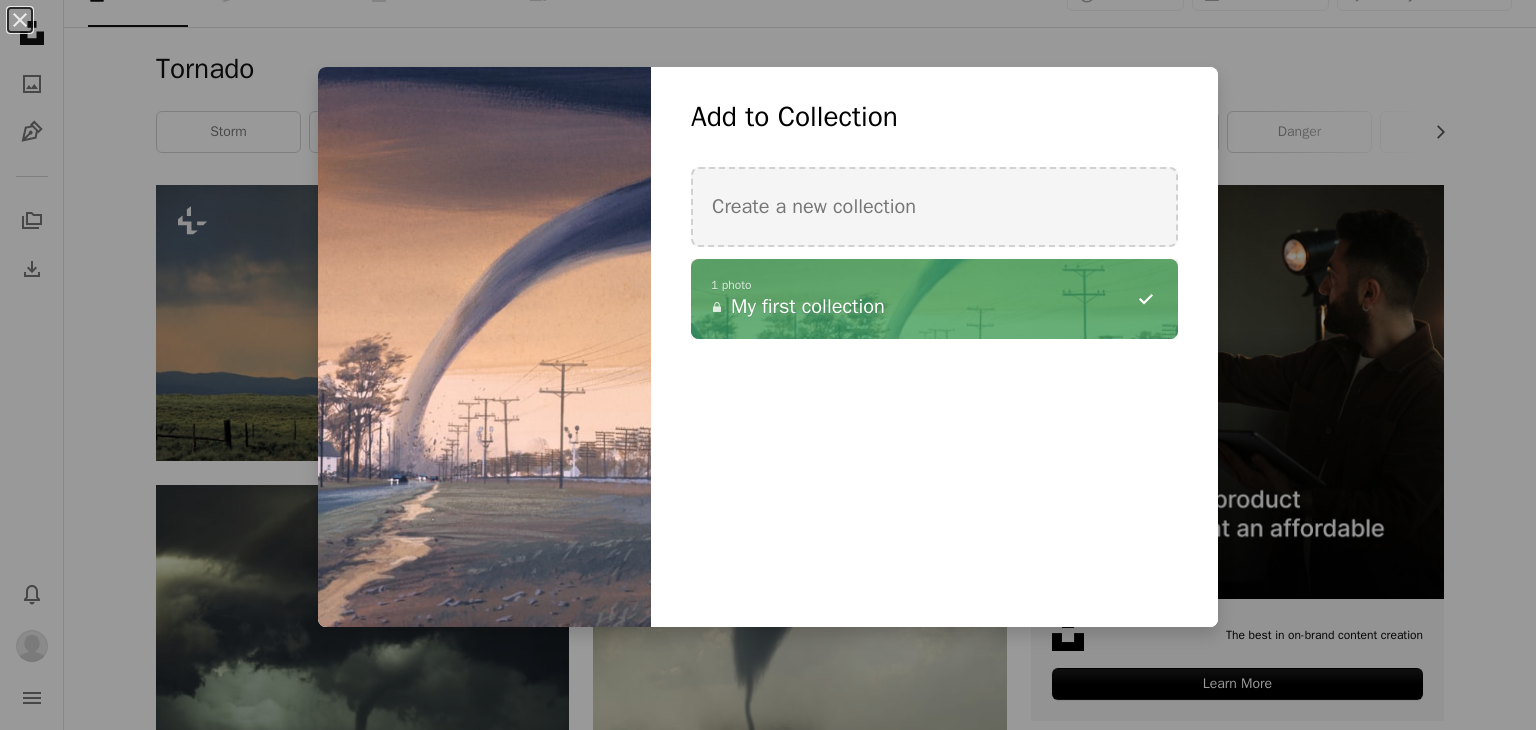 click on "An X shape Add to Collection Create a new collection A checkmark A minus sign 1 photo A lock My first collection Create new collection Name 60 Description  (optional) 250 Make collection private A lock Cancel Create collection" at bounding box center [768, 365] 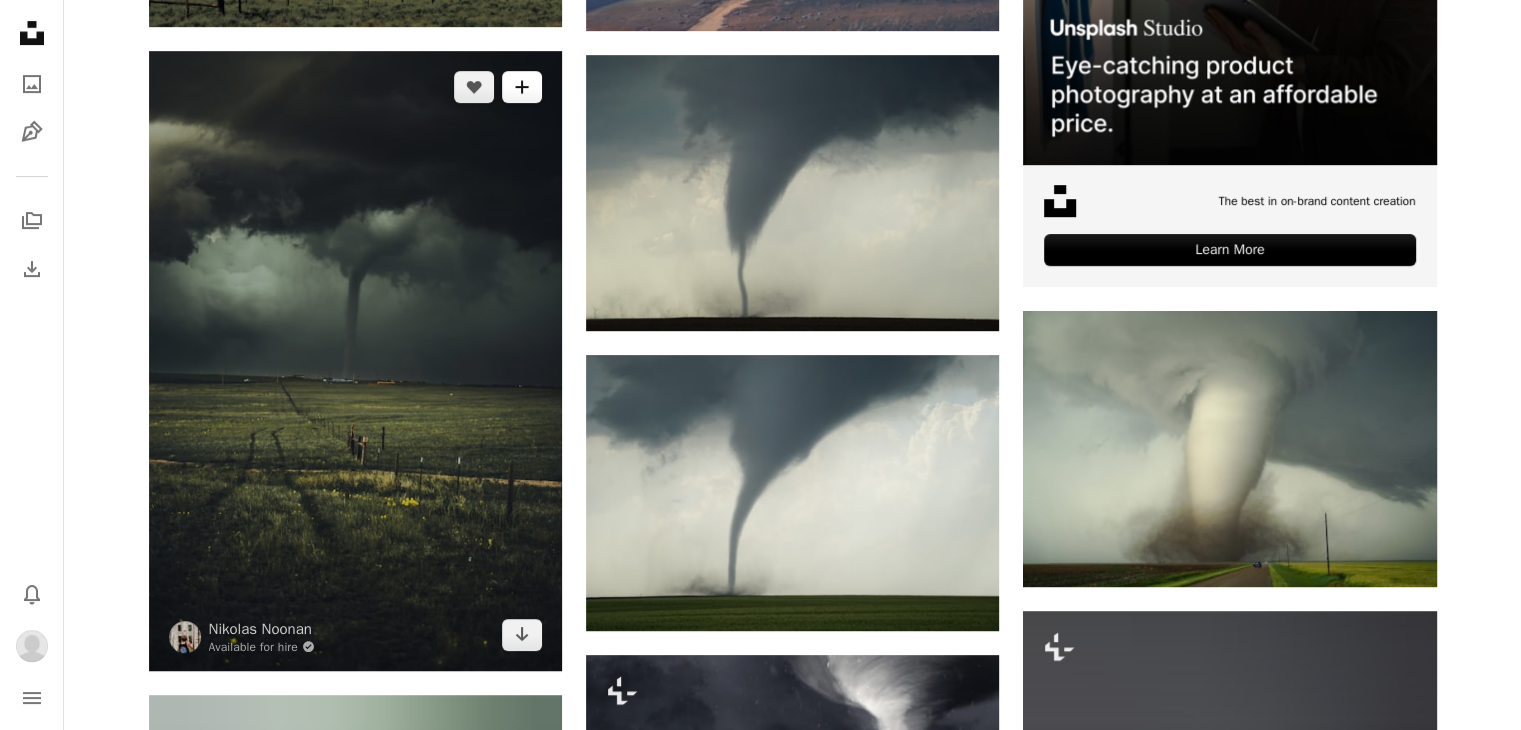 scroll, scrollTop: 748, scrollLeft: 0, axis: vertical 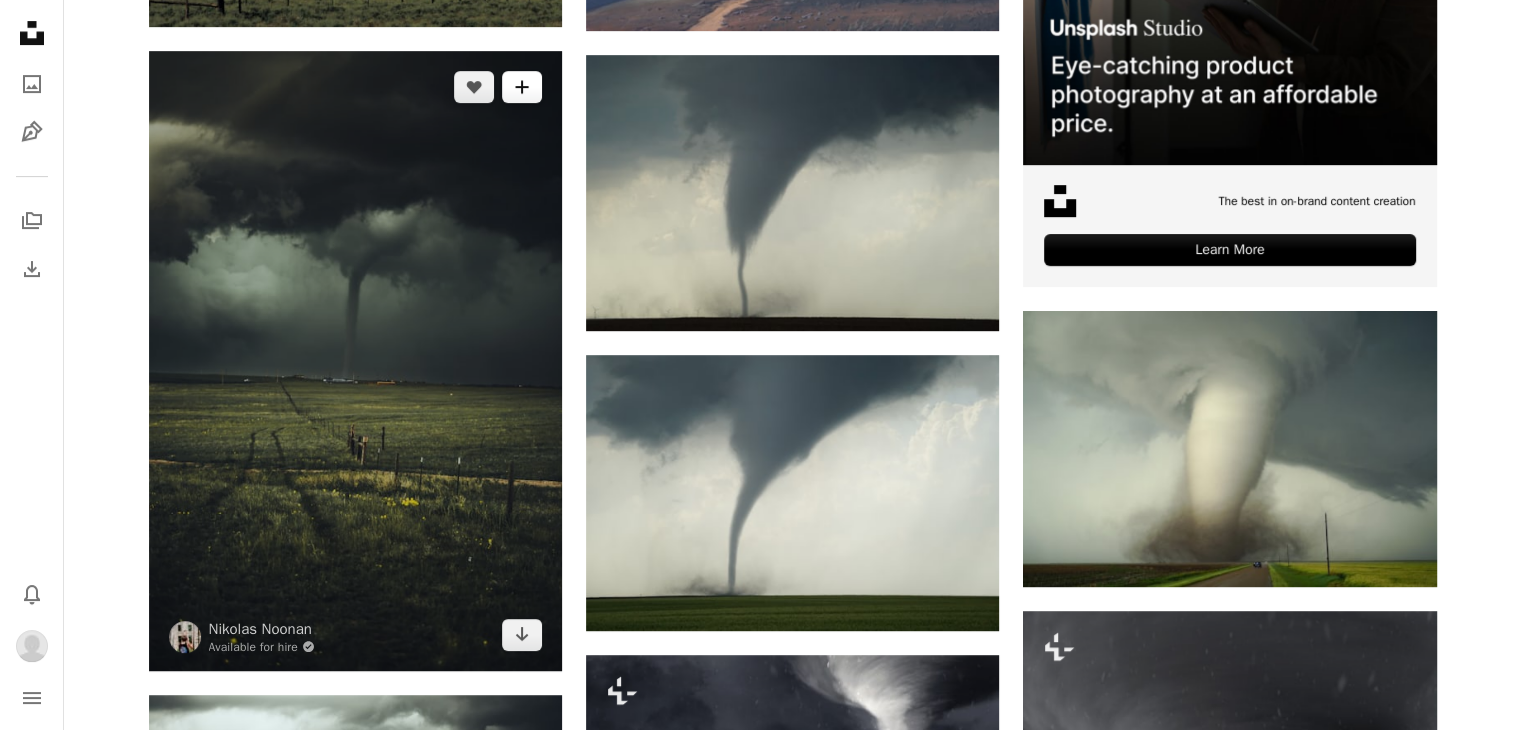 click 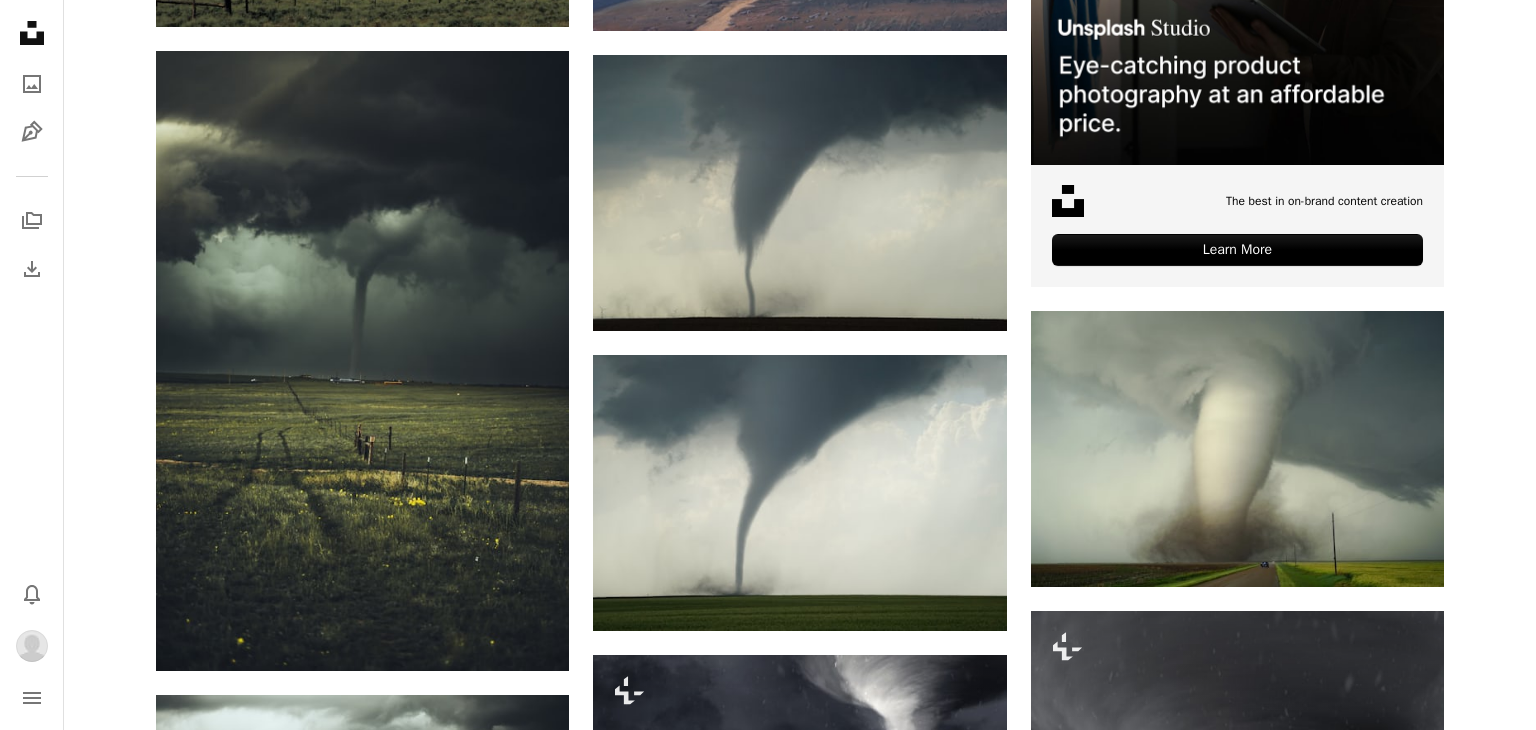 click on "A checkmark A plus sign 1 photo A lock My first collection" at bounding box center [934, 3816] 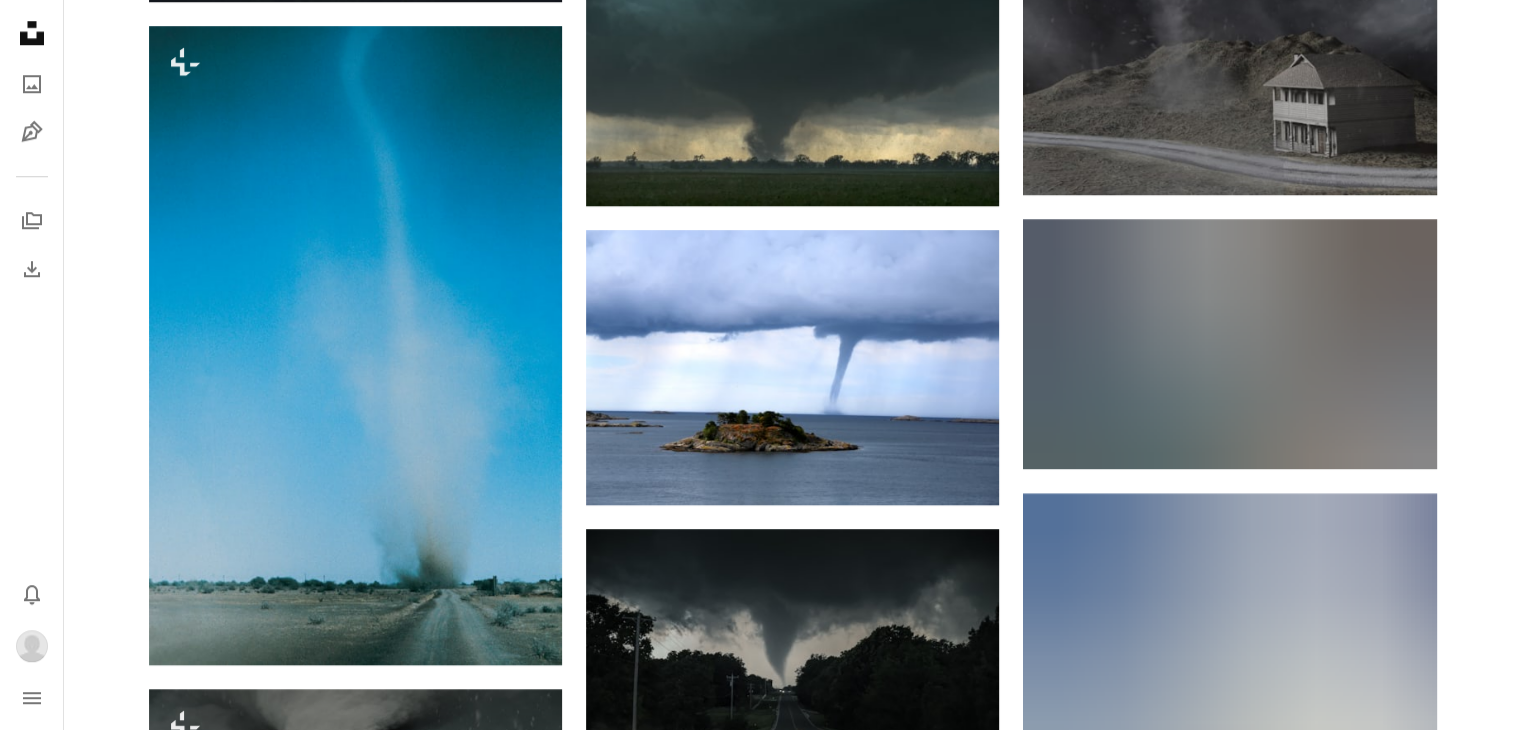 scroll, scrollTop: 1727, scrollLeft: 0, axis: vertical 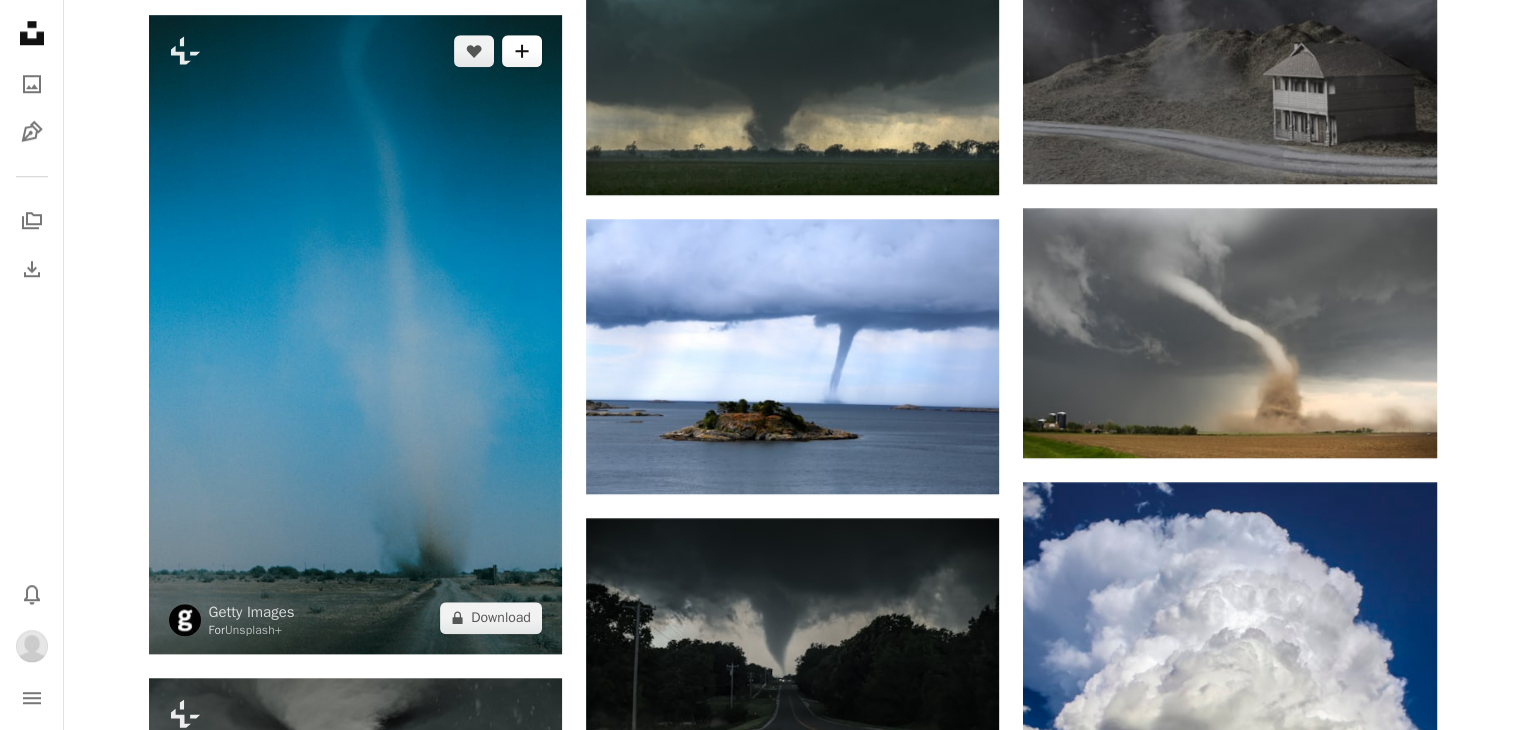 click on "A plus sign" 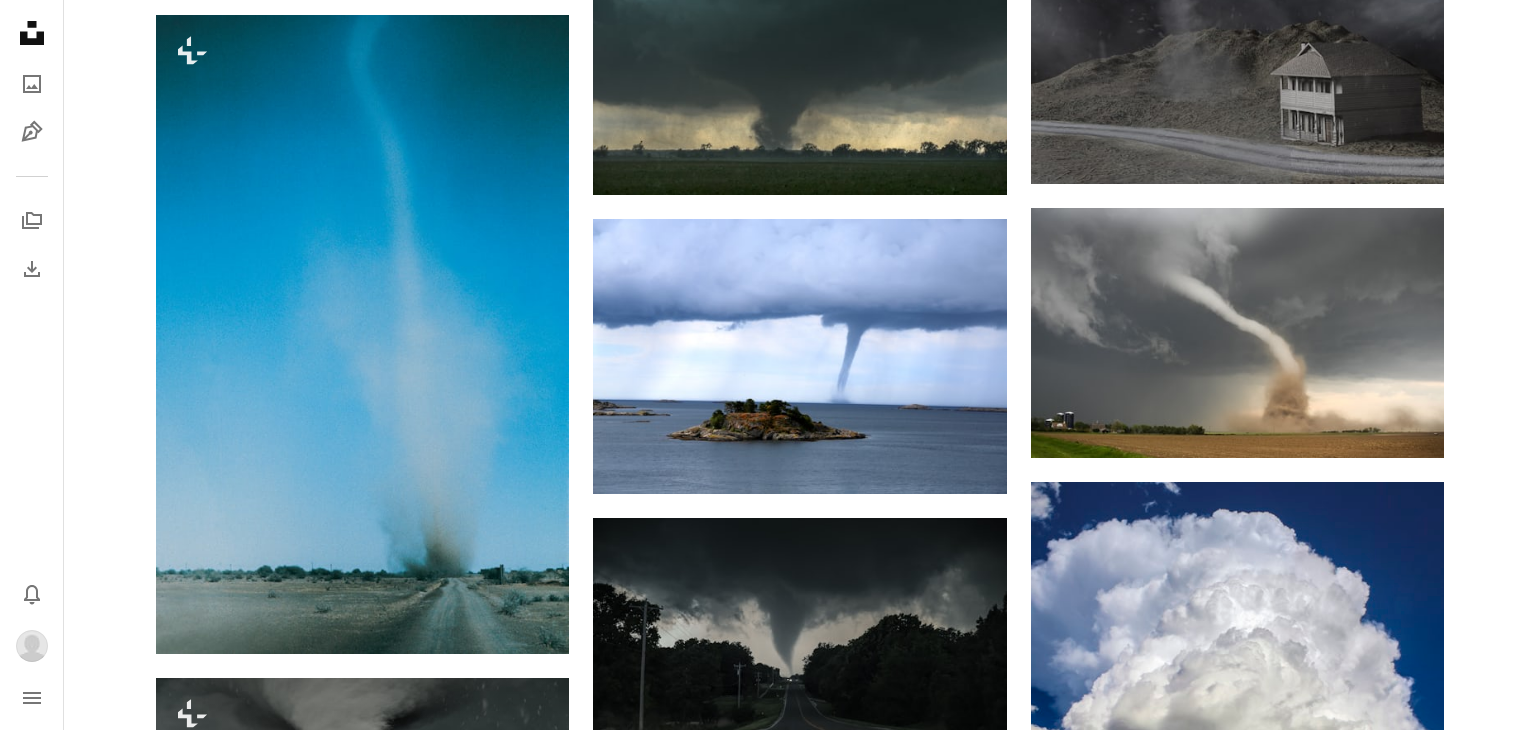 click on "A checkmark A plus sign 2 photos A lock My first collection" at bounding box center [934, 2837] 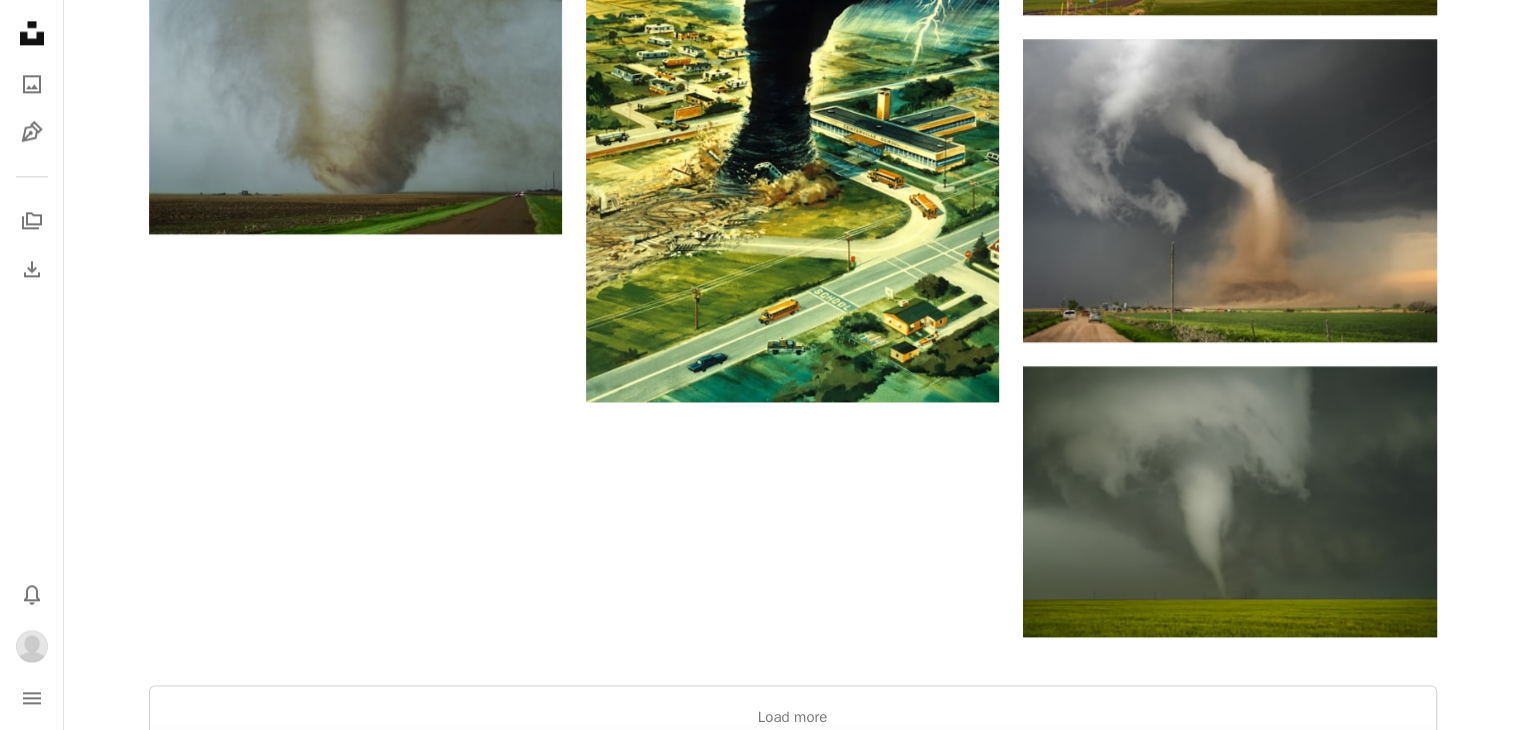 scroll, scrollTop: 2716, scrollLeft: 0, axis: vertical 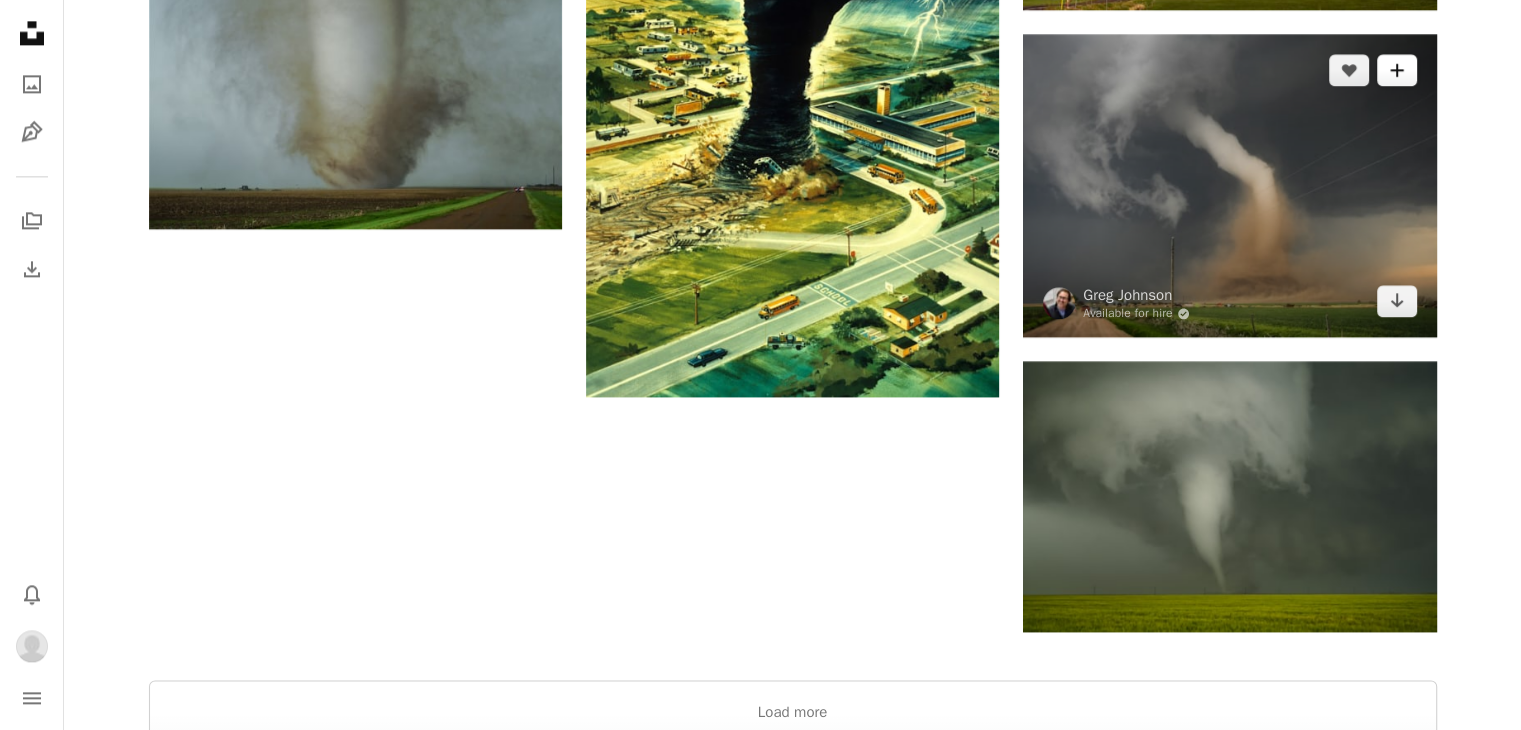 click on "A plus sign" at bounding box center (1397, 70) 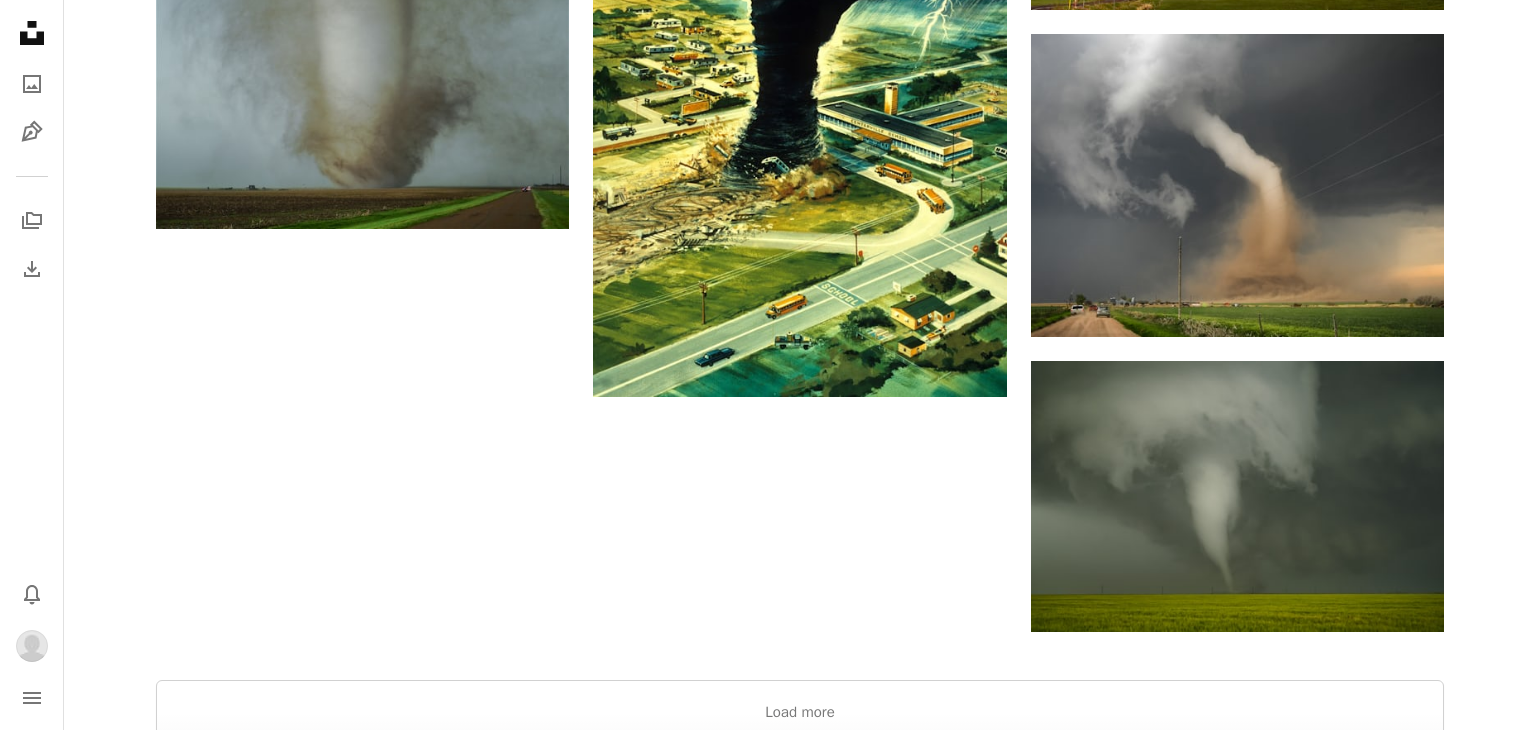 click on "A lock My first collection" at bounding box center (923, 1856) 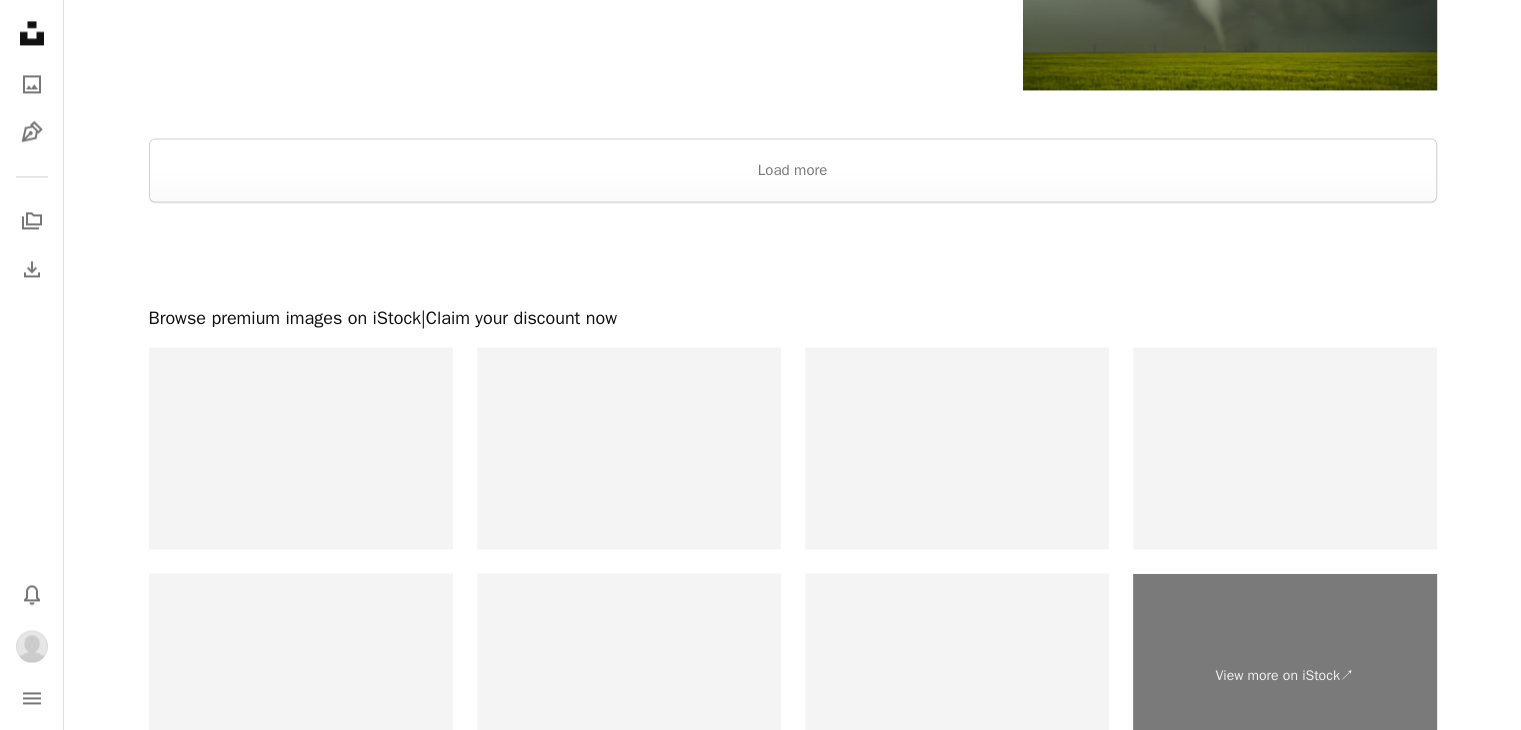 scroll, scrollTop: 3259, scrollLeft: 0, axis: vertical 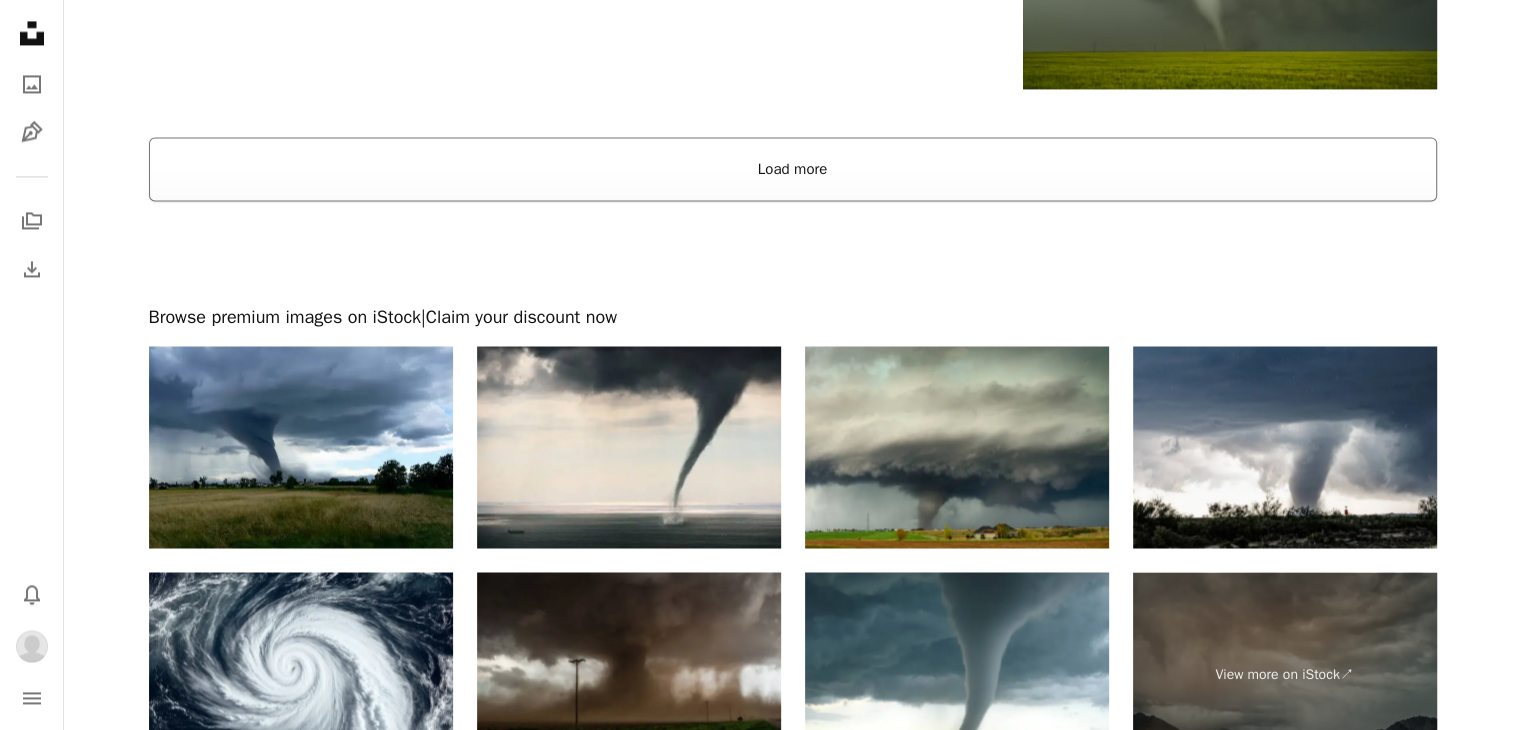 click on "Load more" at bounding box center [793, 169] 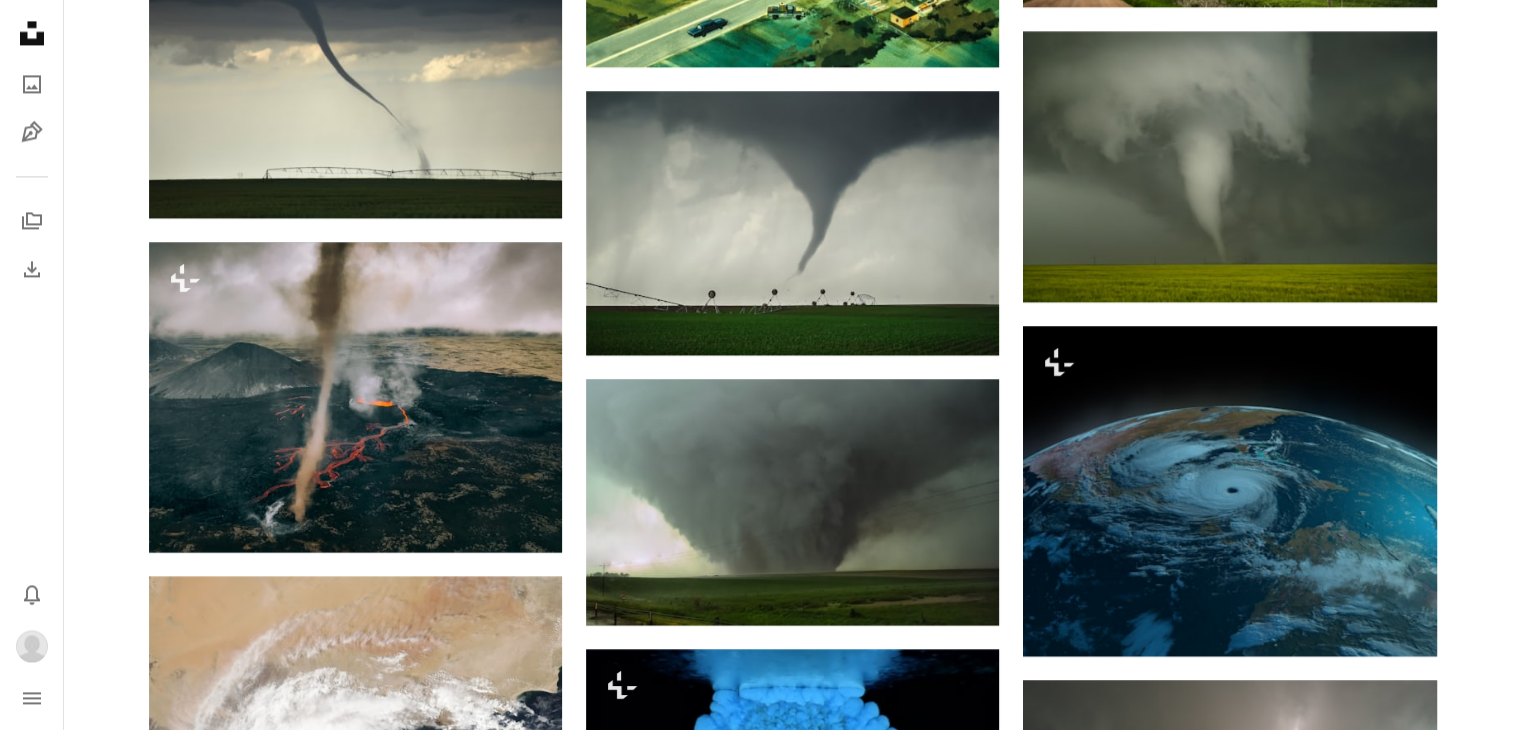 scroll, scrollTop: 3064, scrollLeft: 0, axis: vertical 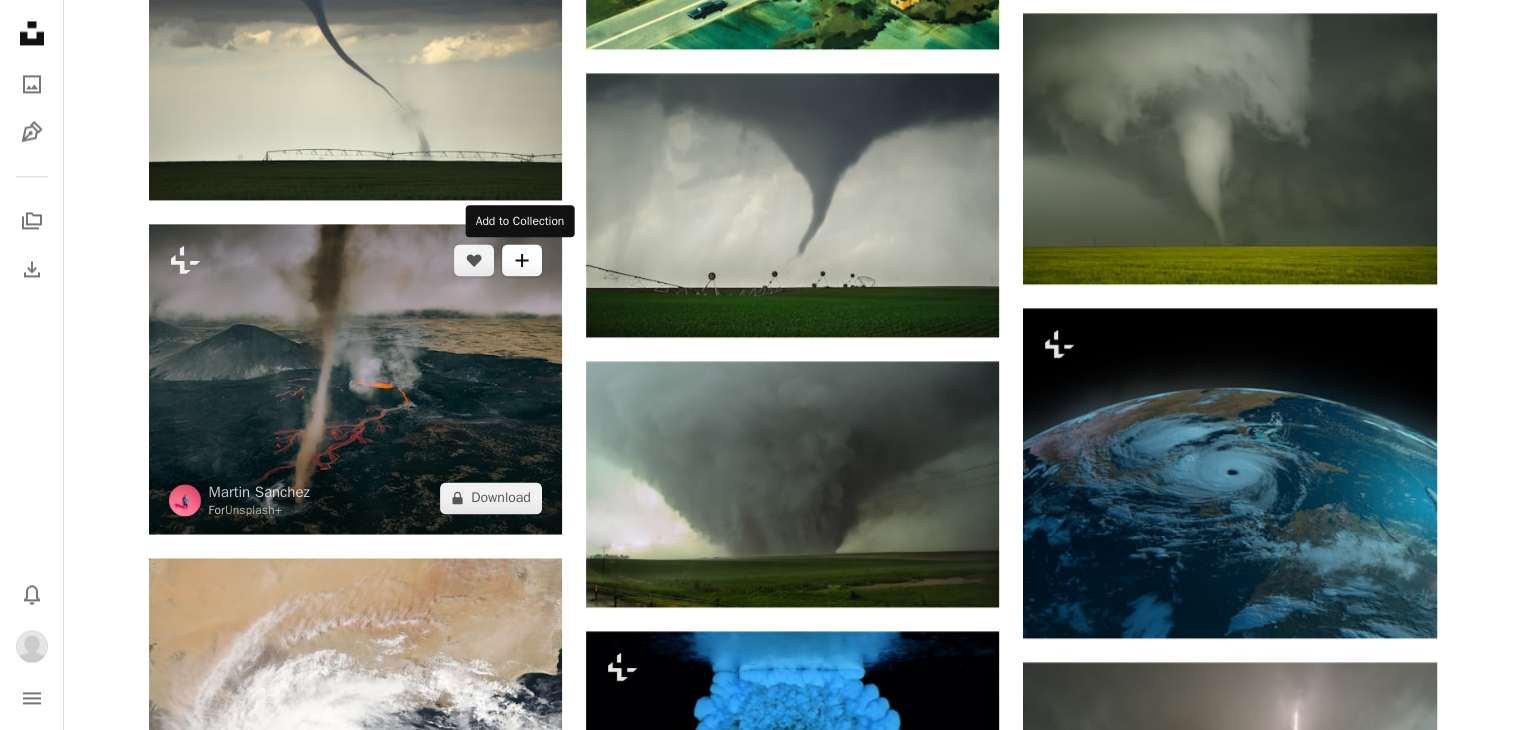 click on "A plus sign" 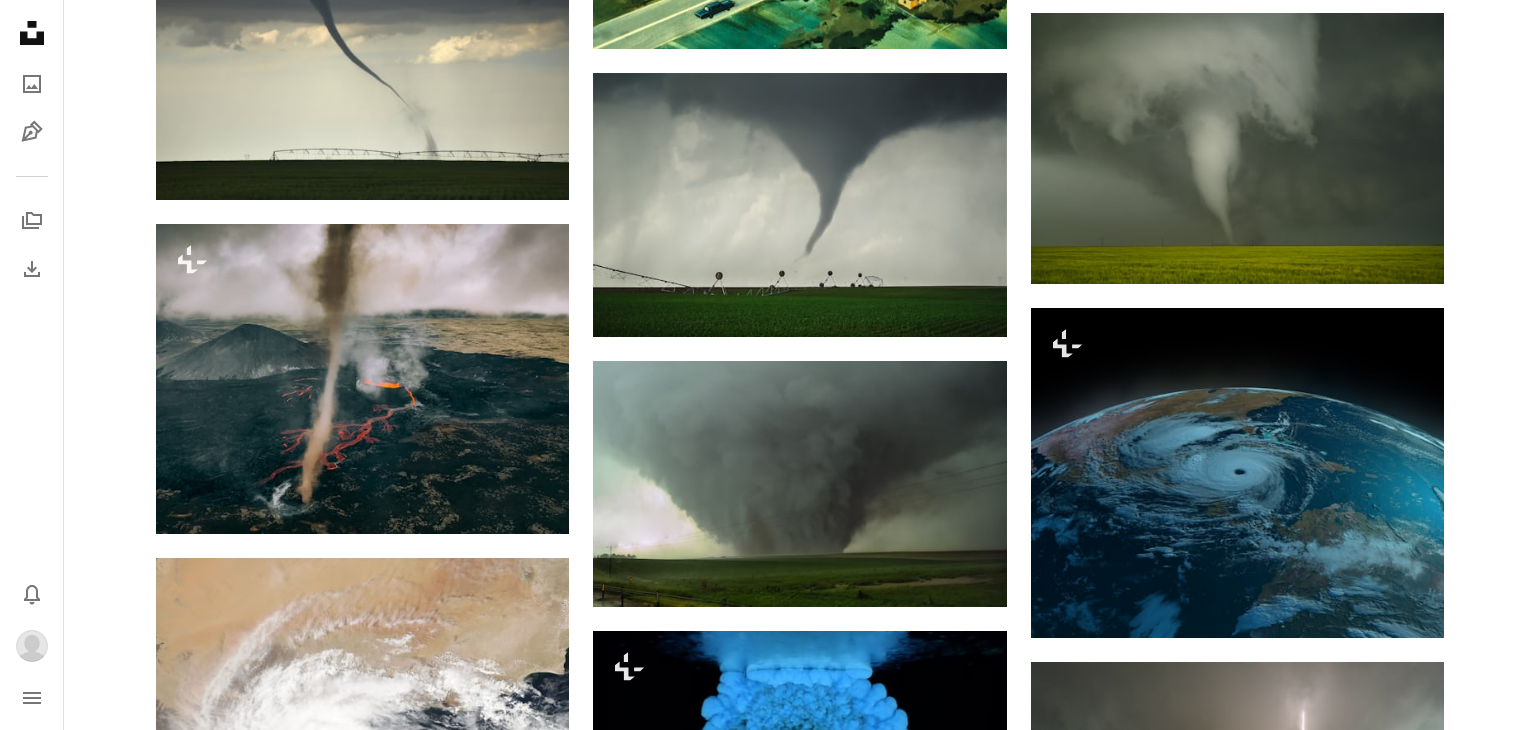click on "My first collection" at bounding box center [808, 5802] 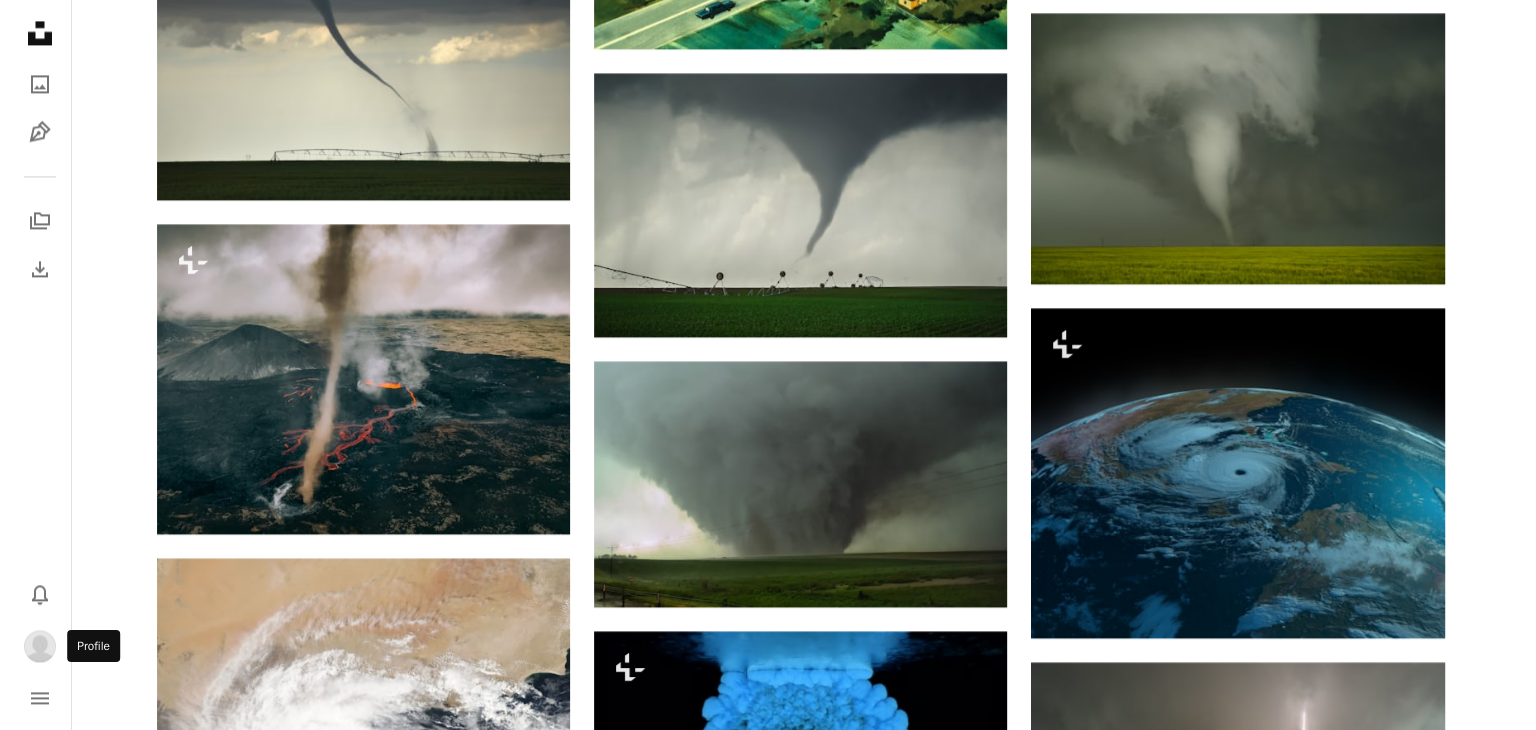 scroll, scrollTop: 0, scrollLeft: 0, axis: both 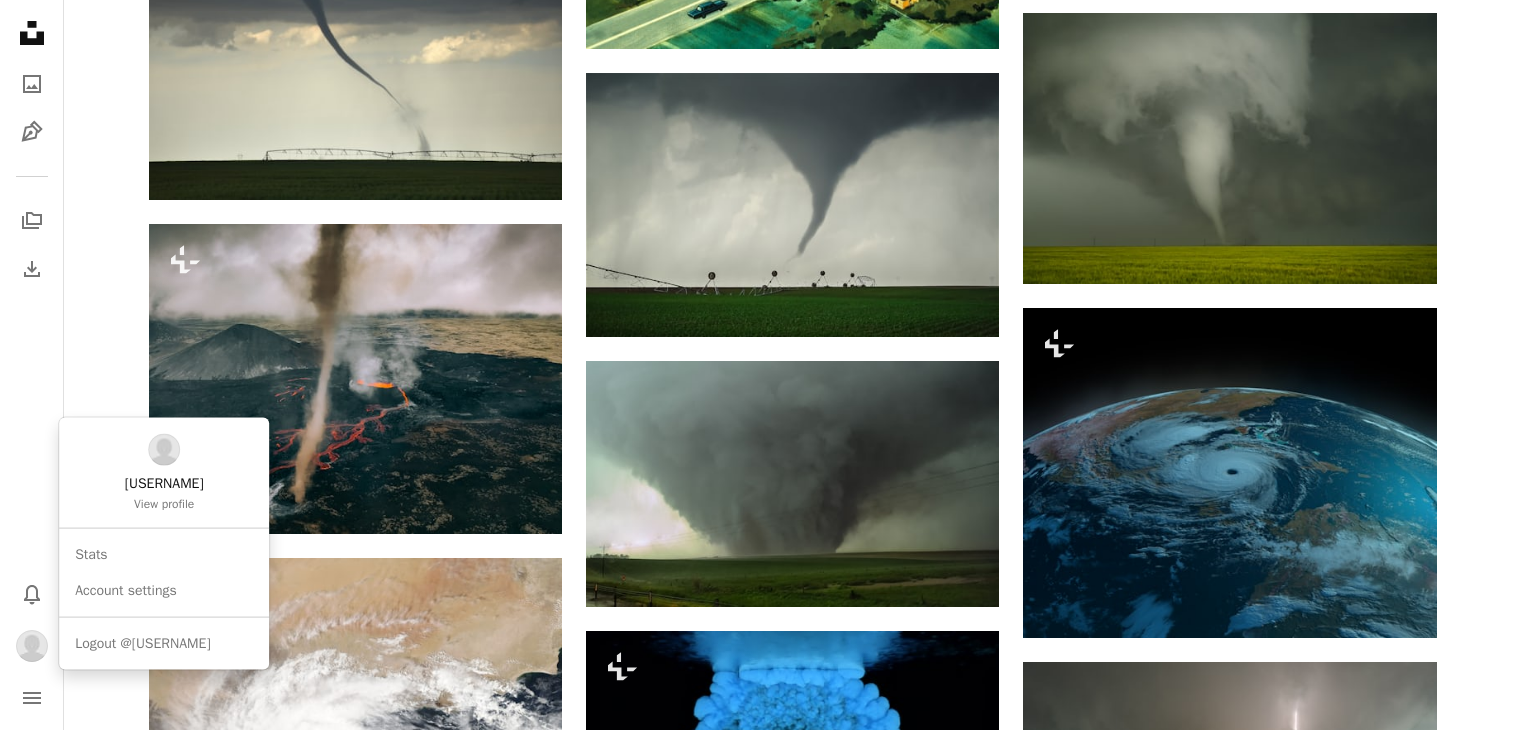 click at bounding box center (32, 646) 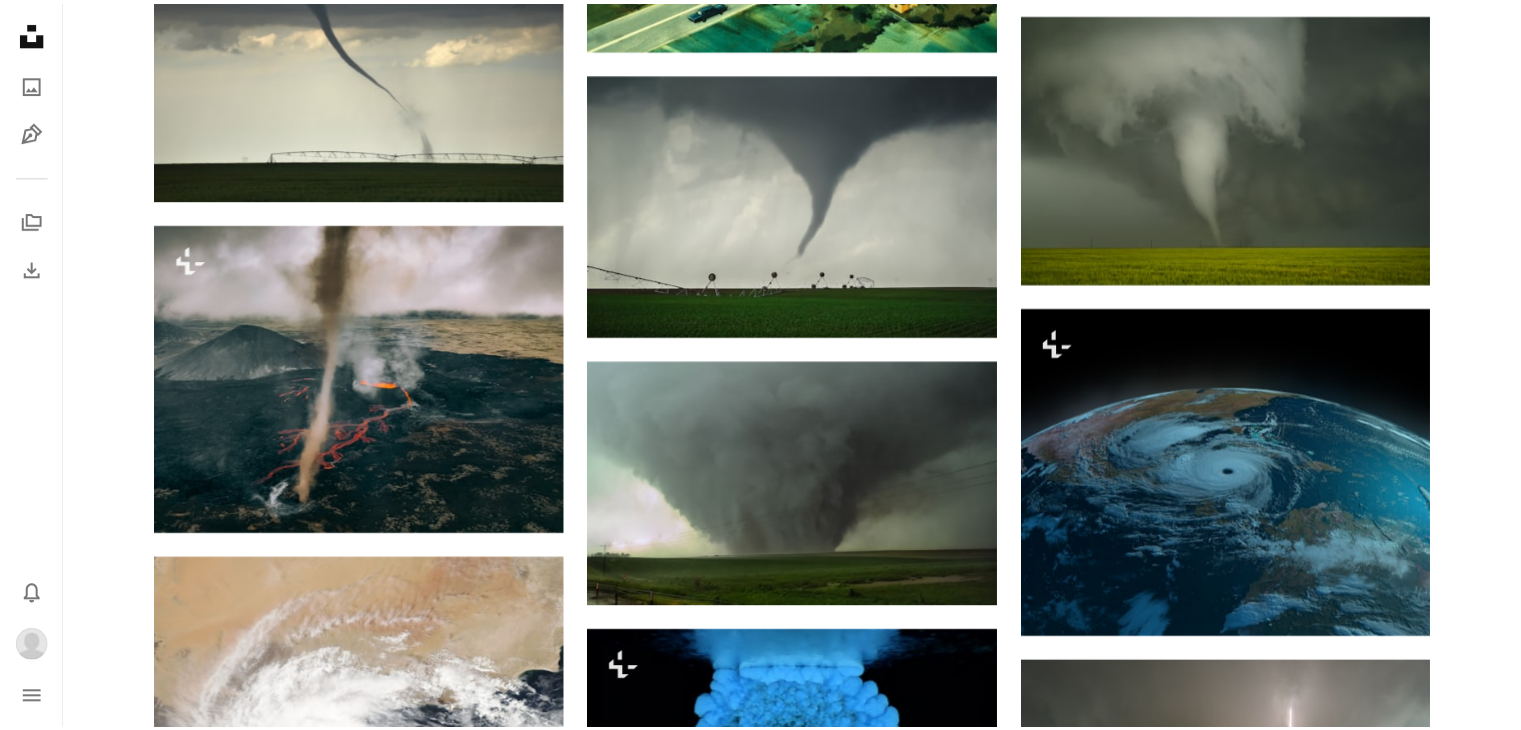 scroll, scrollTop: 3064, scrollLeft: 0, axis: vertical 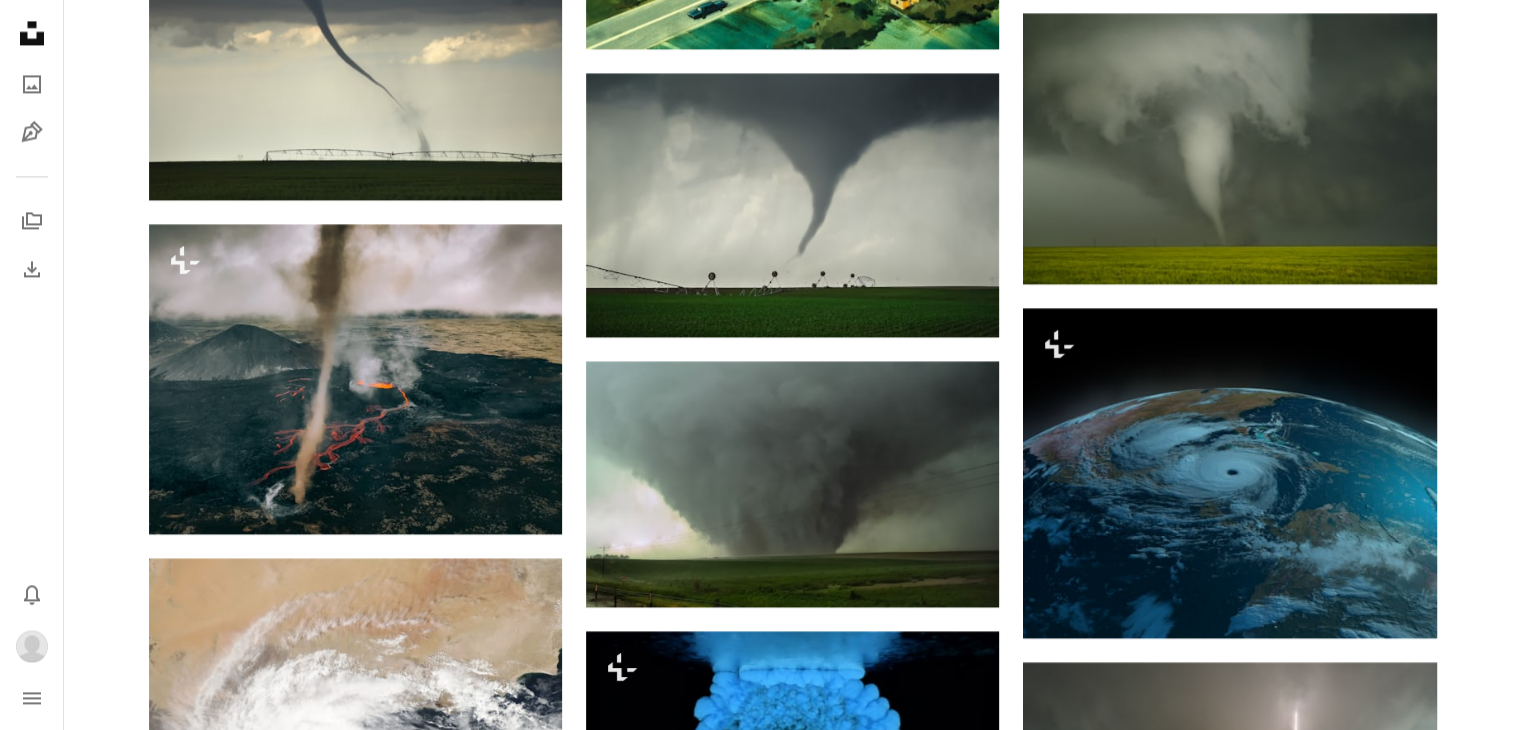 click at bounding box center [32, 646] 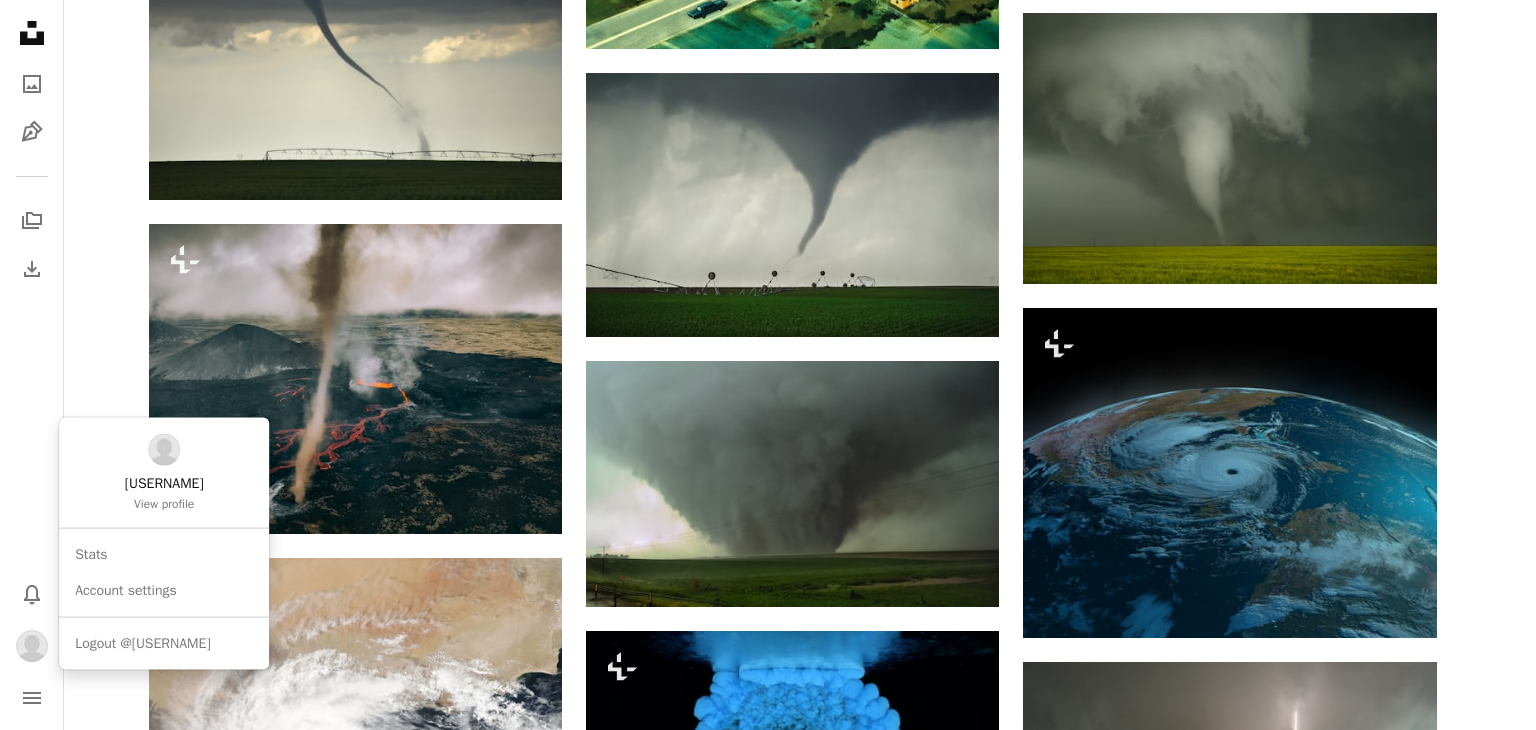 click at bounding box center (32, 646) 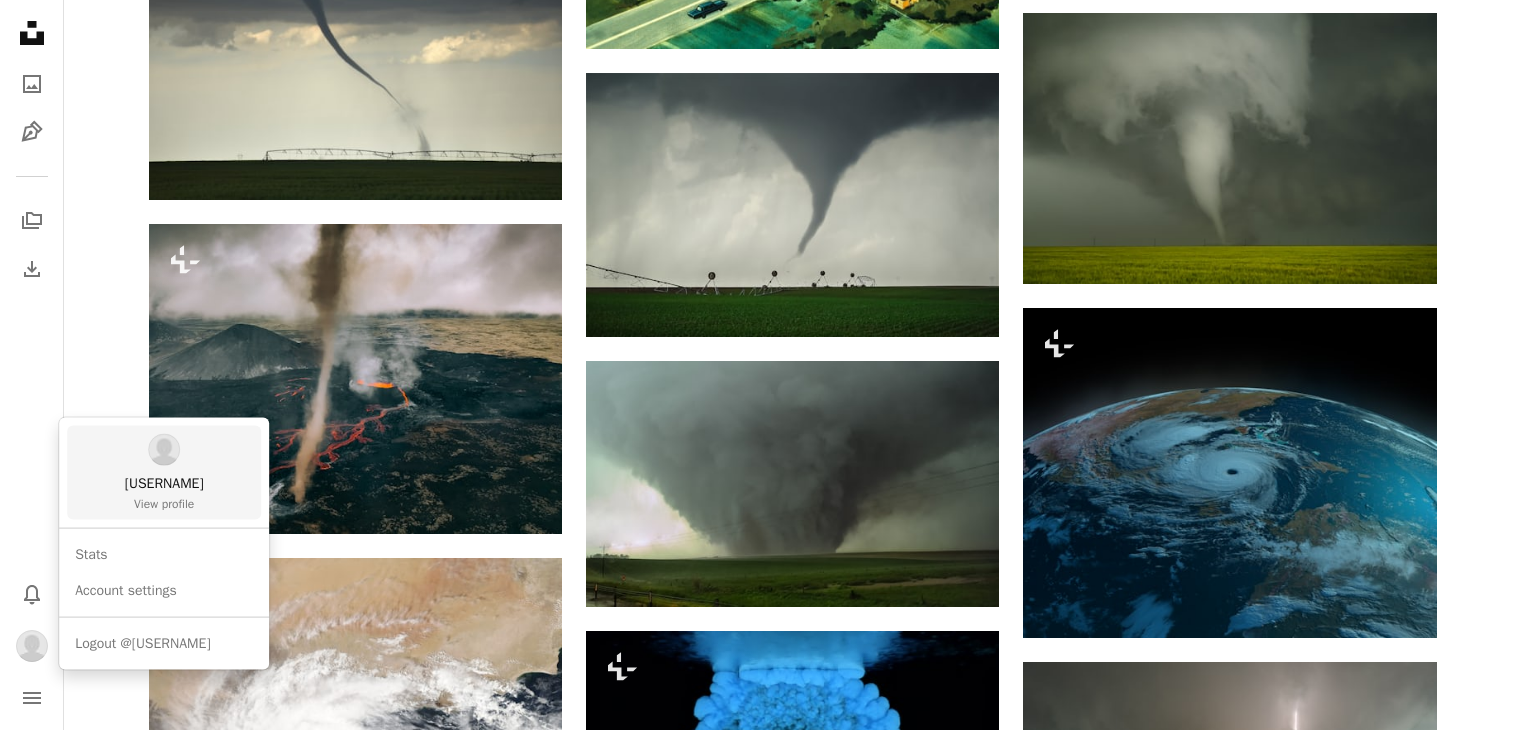 click on "[USERNAME]" at bounding box center [164, 484] 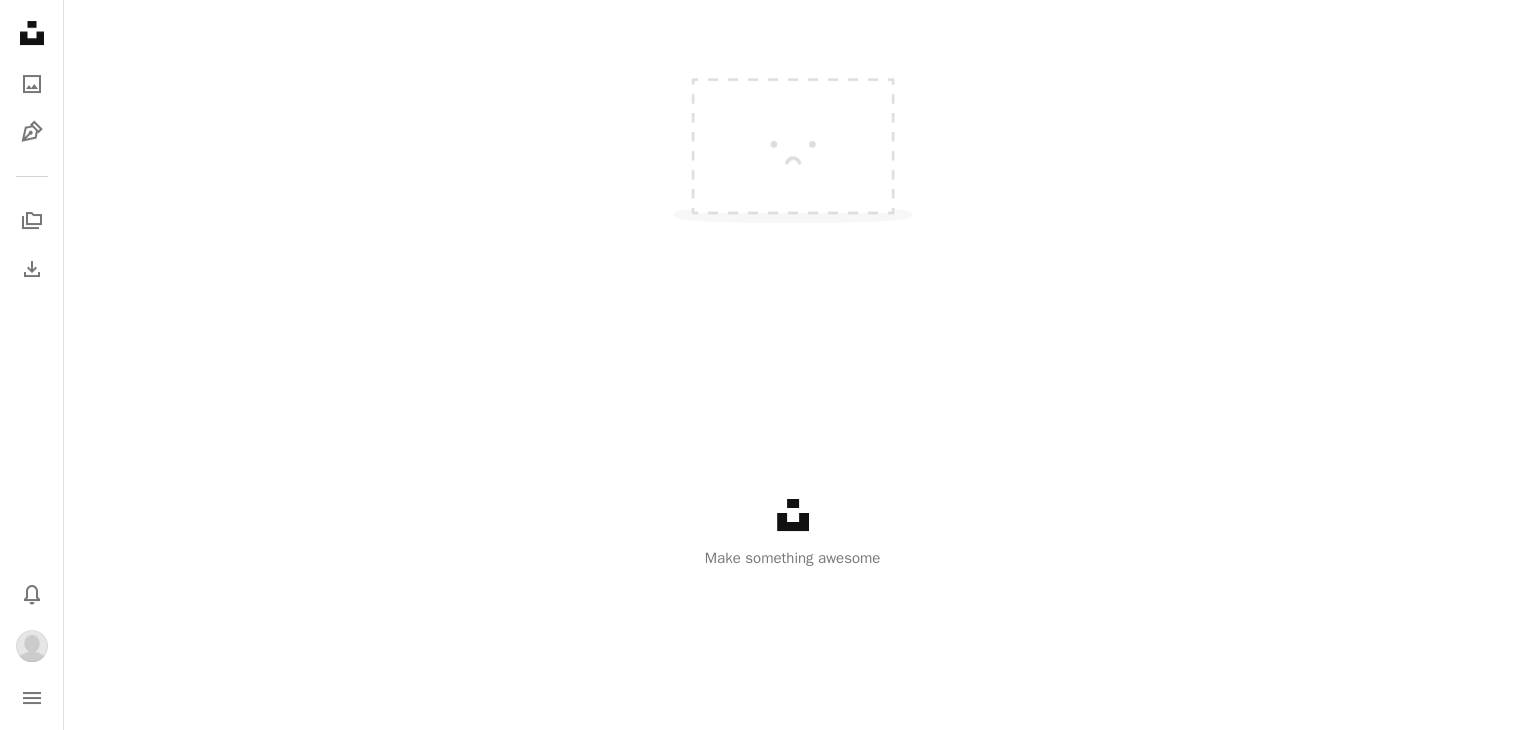 click on "A stack of folders Collections   1" at bounding box center [499, -66] 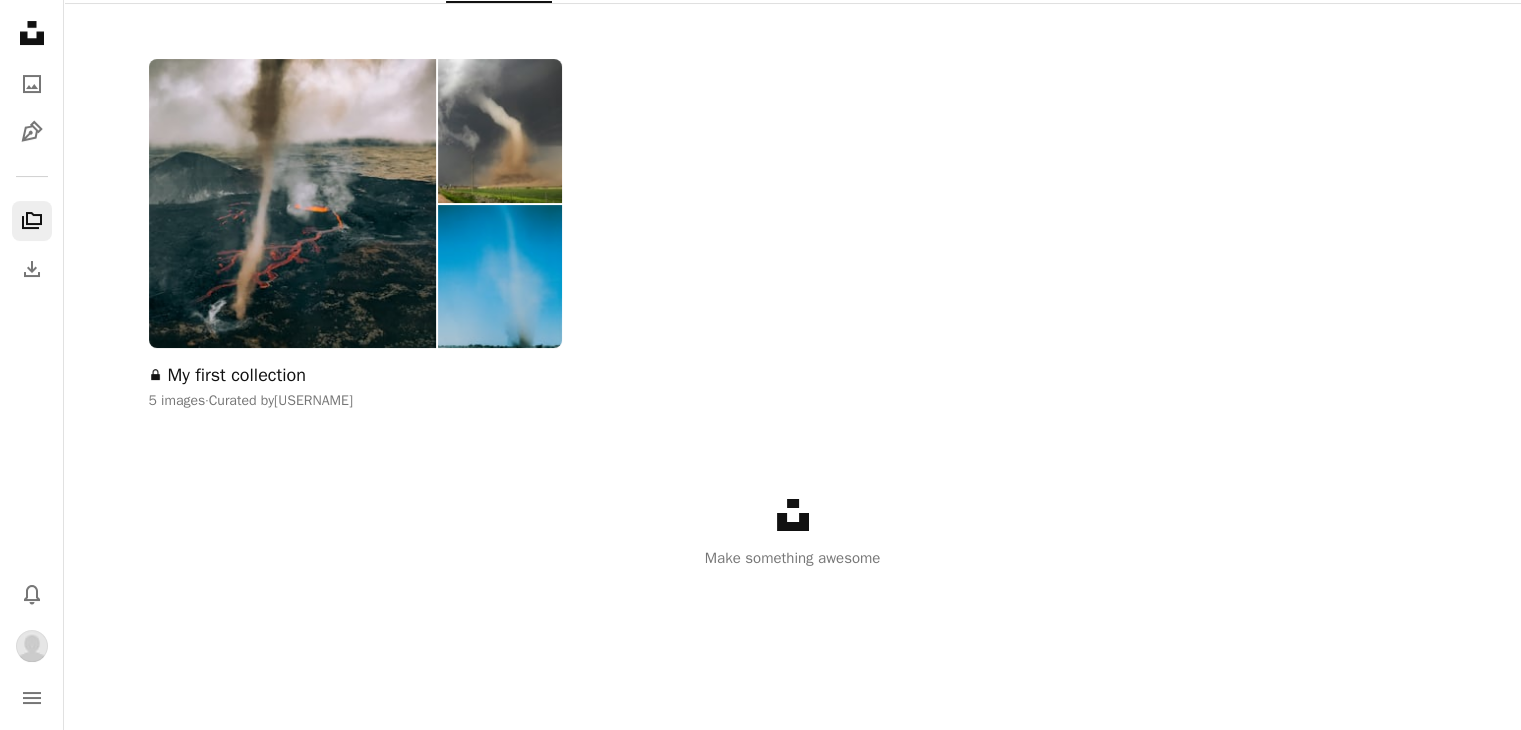 scroll, scrollTop: 364, scrollLeft: 0, axis: vertical 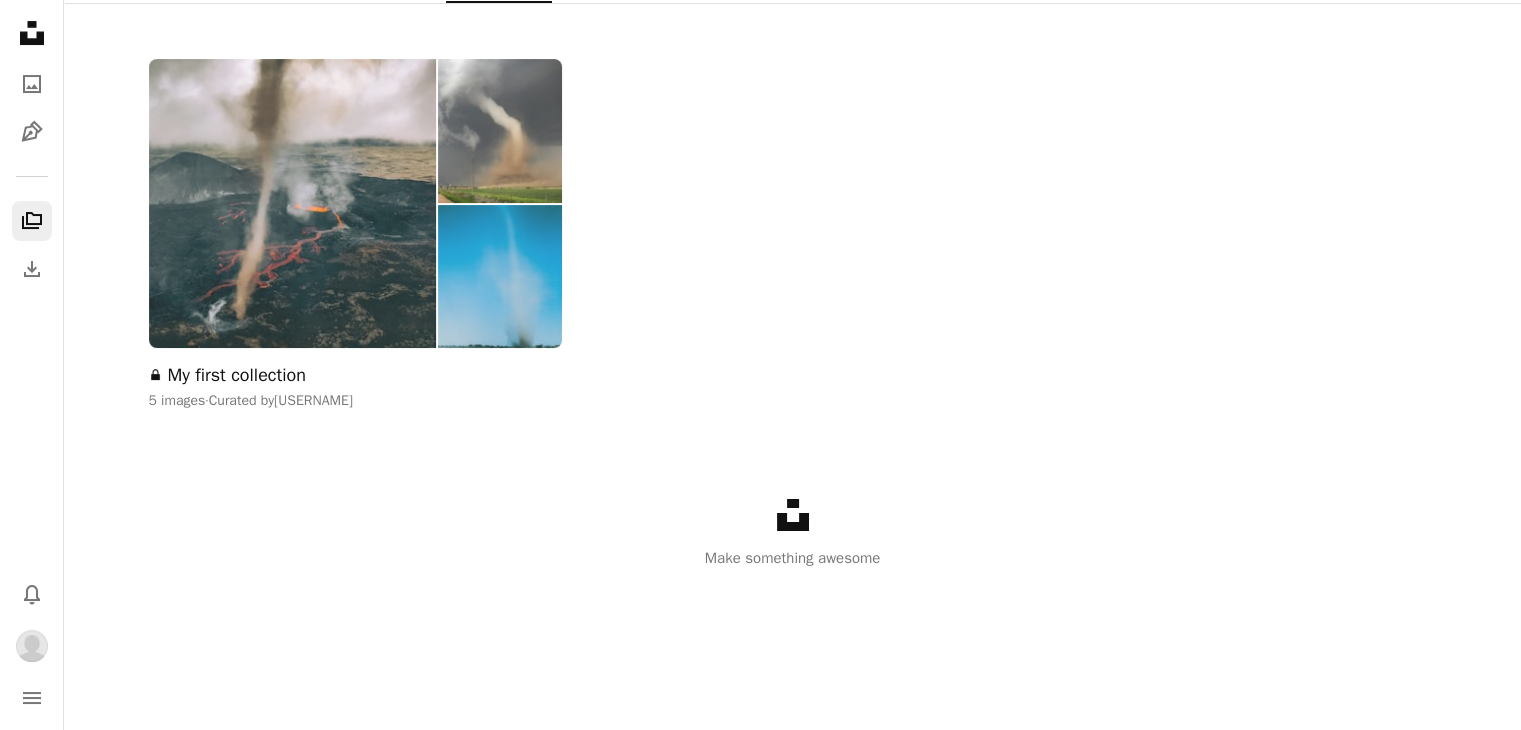 click on "My first collection" at bounding box center (237, 376) 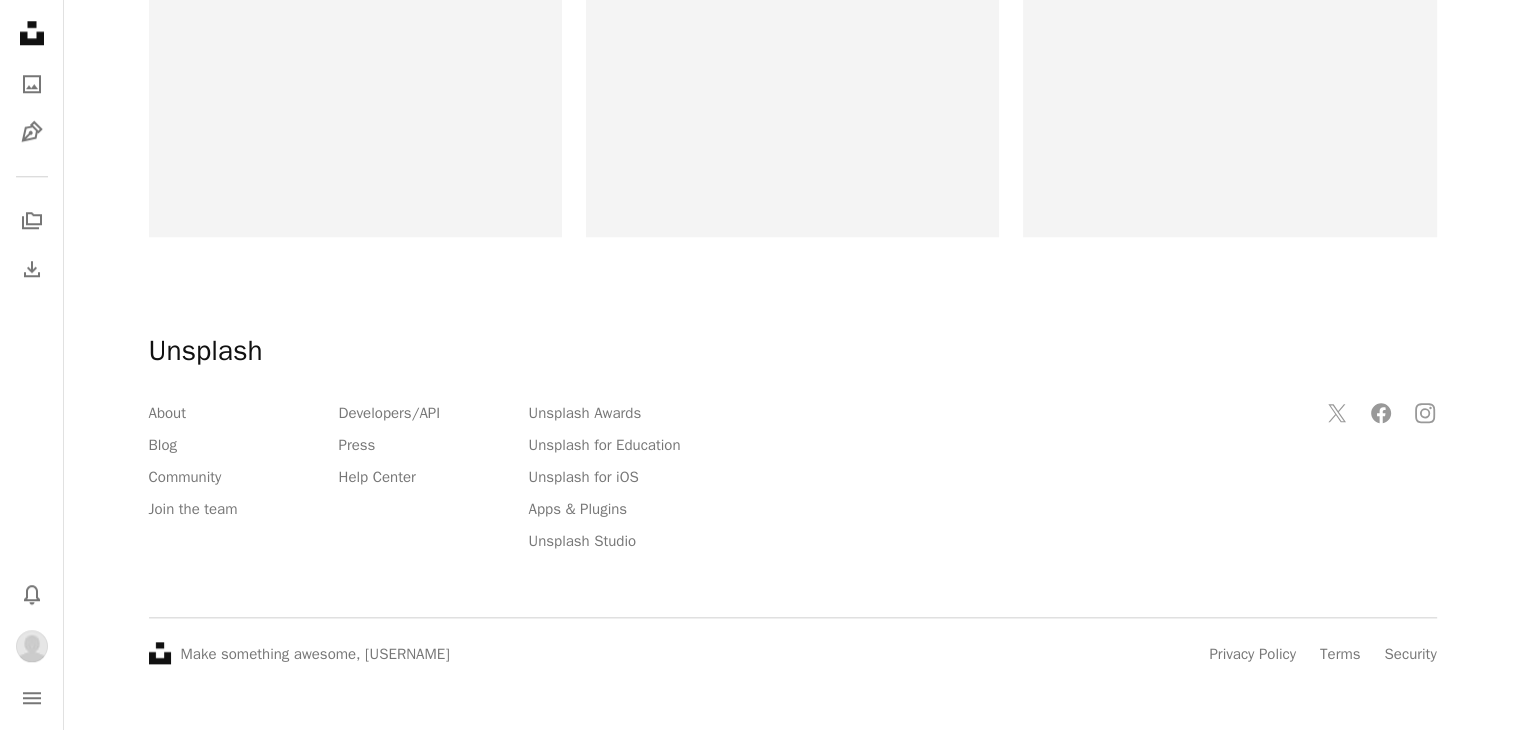 scroll, scrollTop: 0, scrollLeft: 0, axis: both 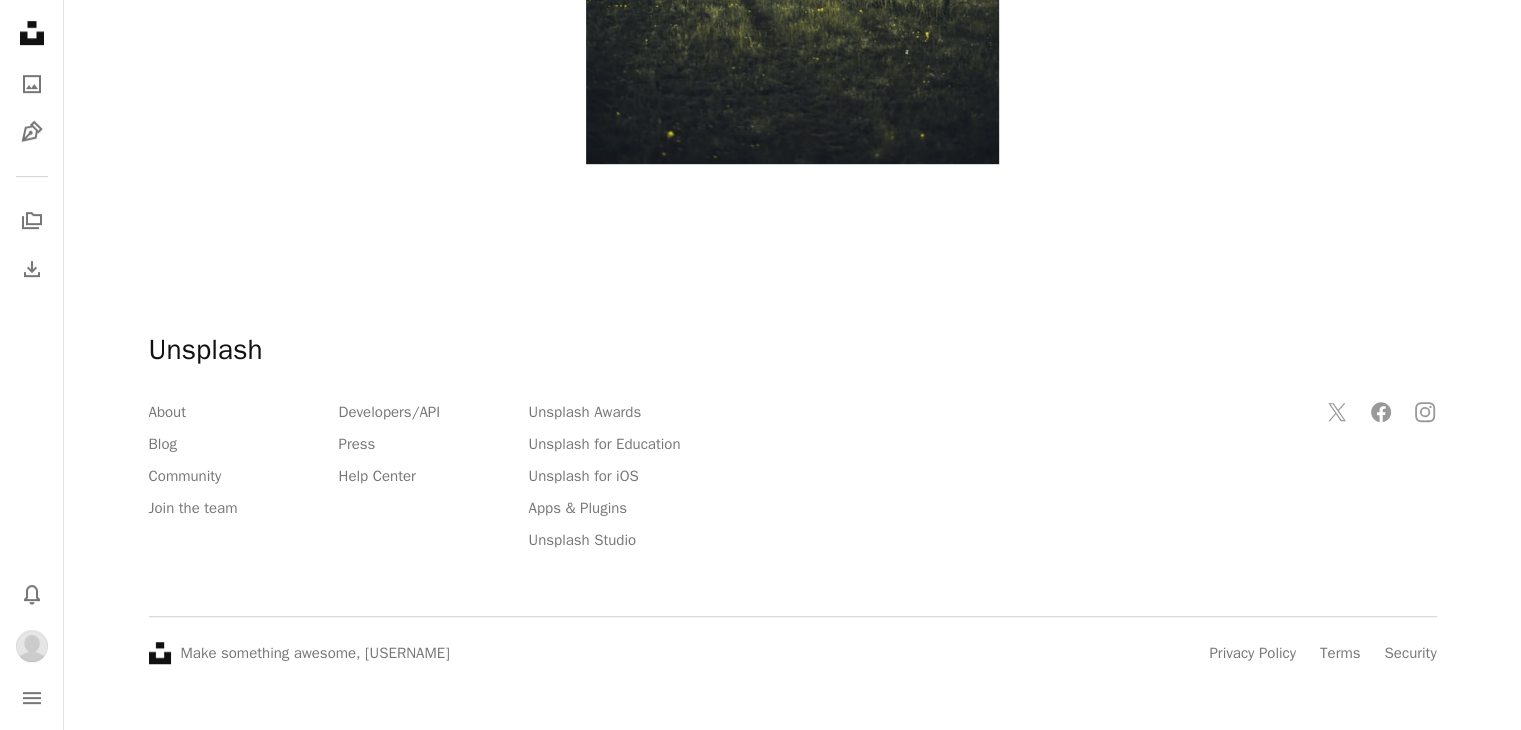 click on "Edit" at bounding box center (1424, -956) 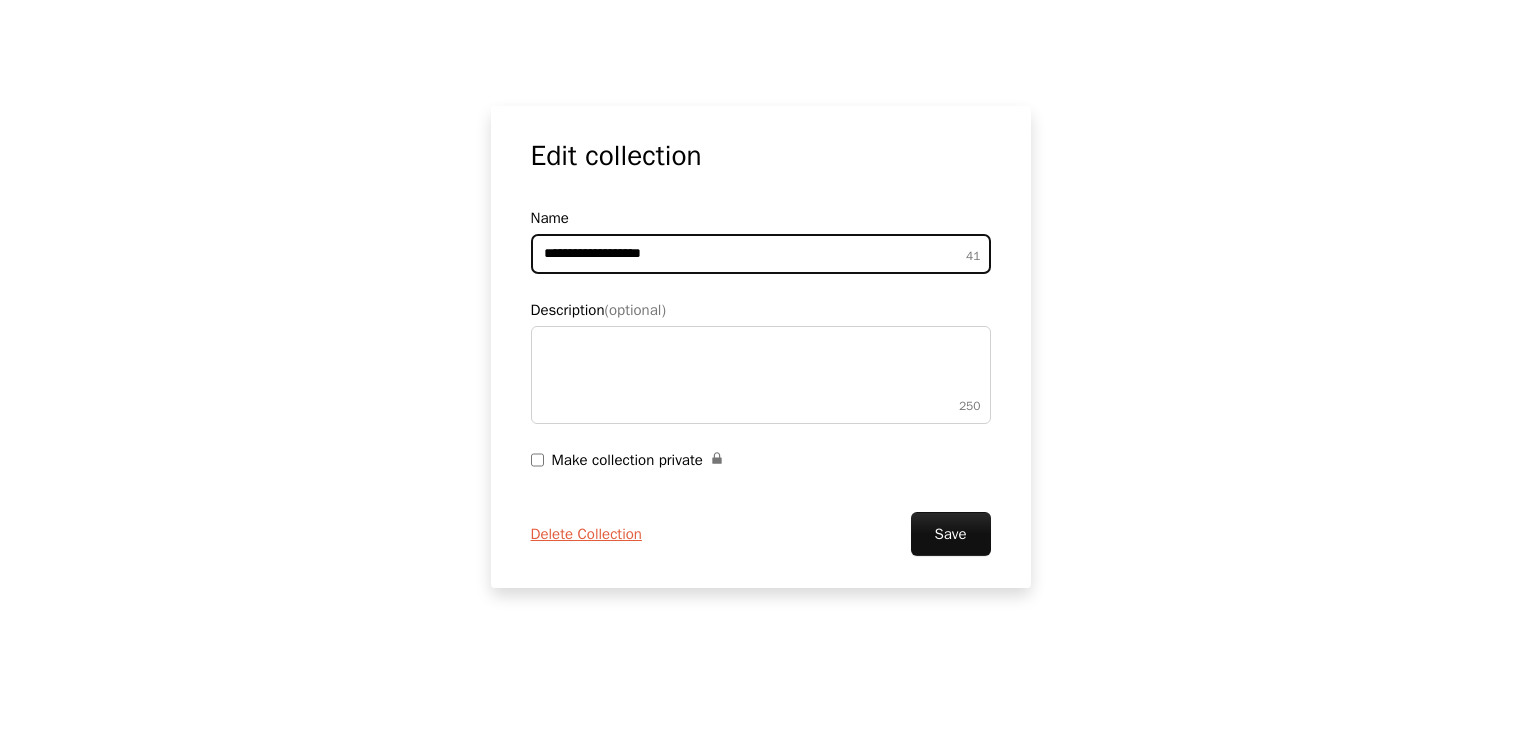 click on "**********" at bounding box center (761, 254) 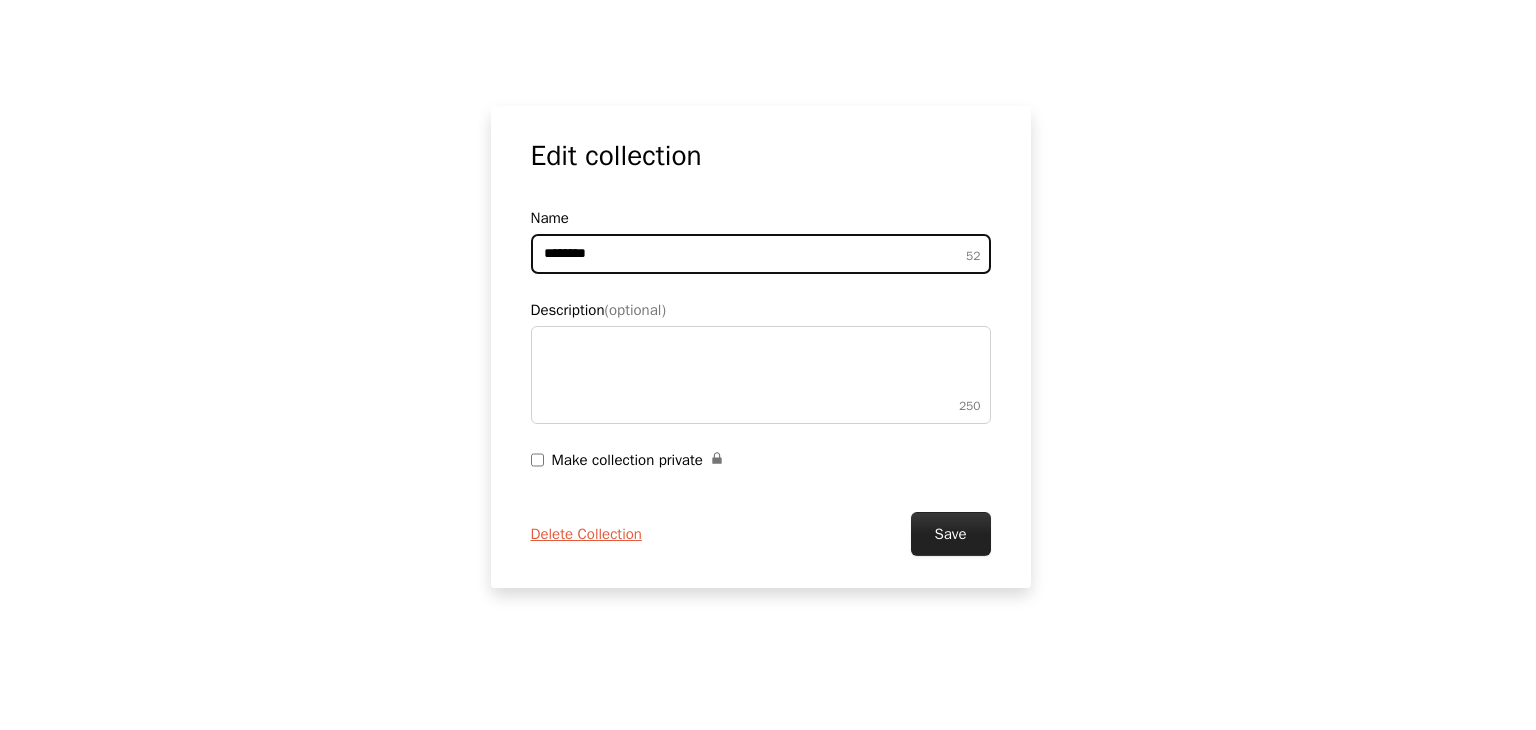 type on "********" 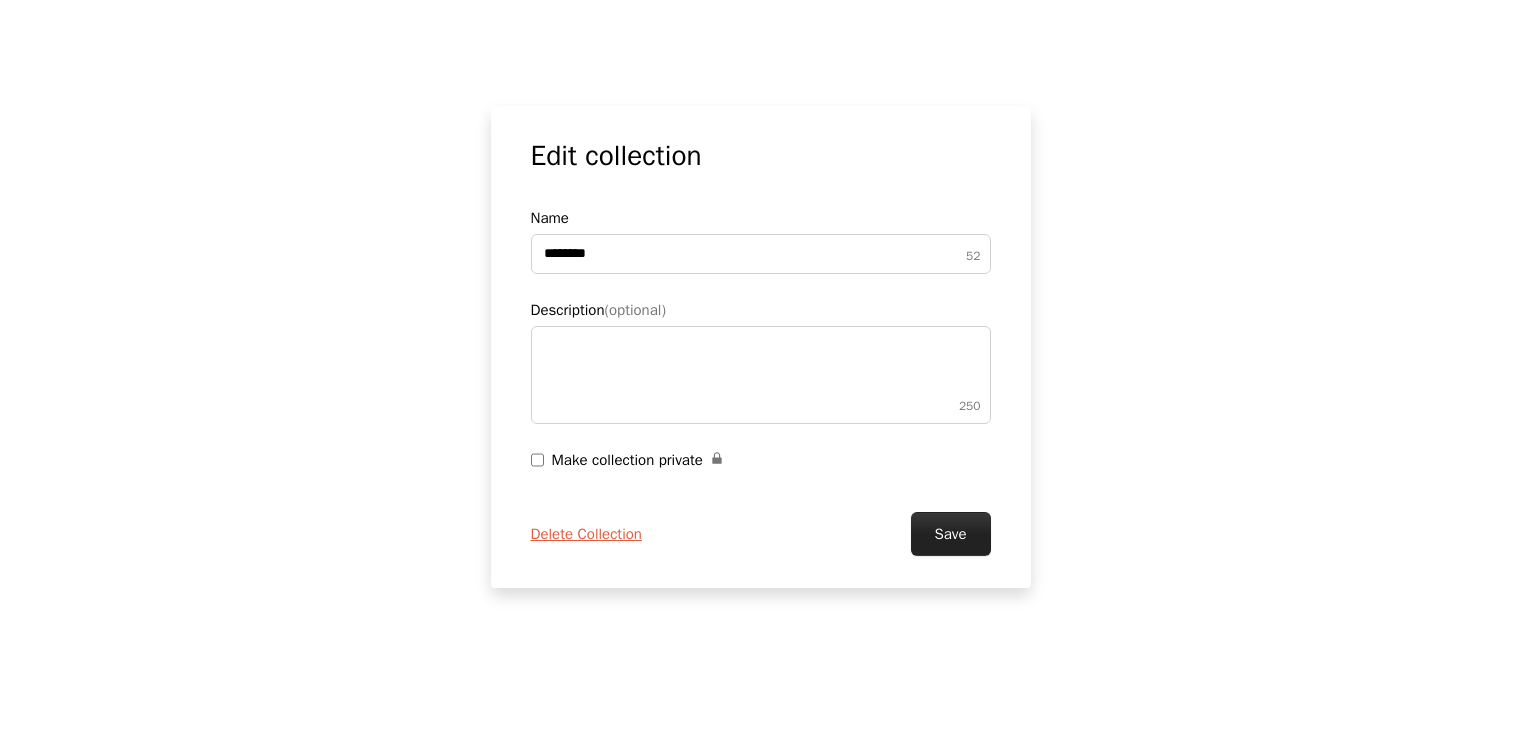 click on "Save" at bounding box center (951, 534) 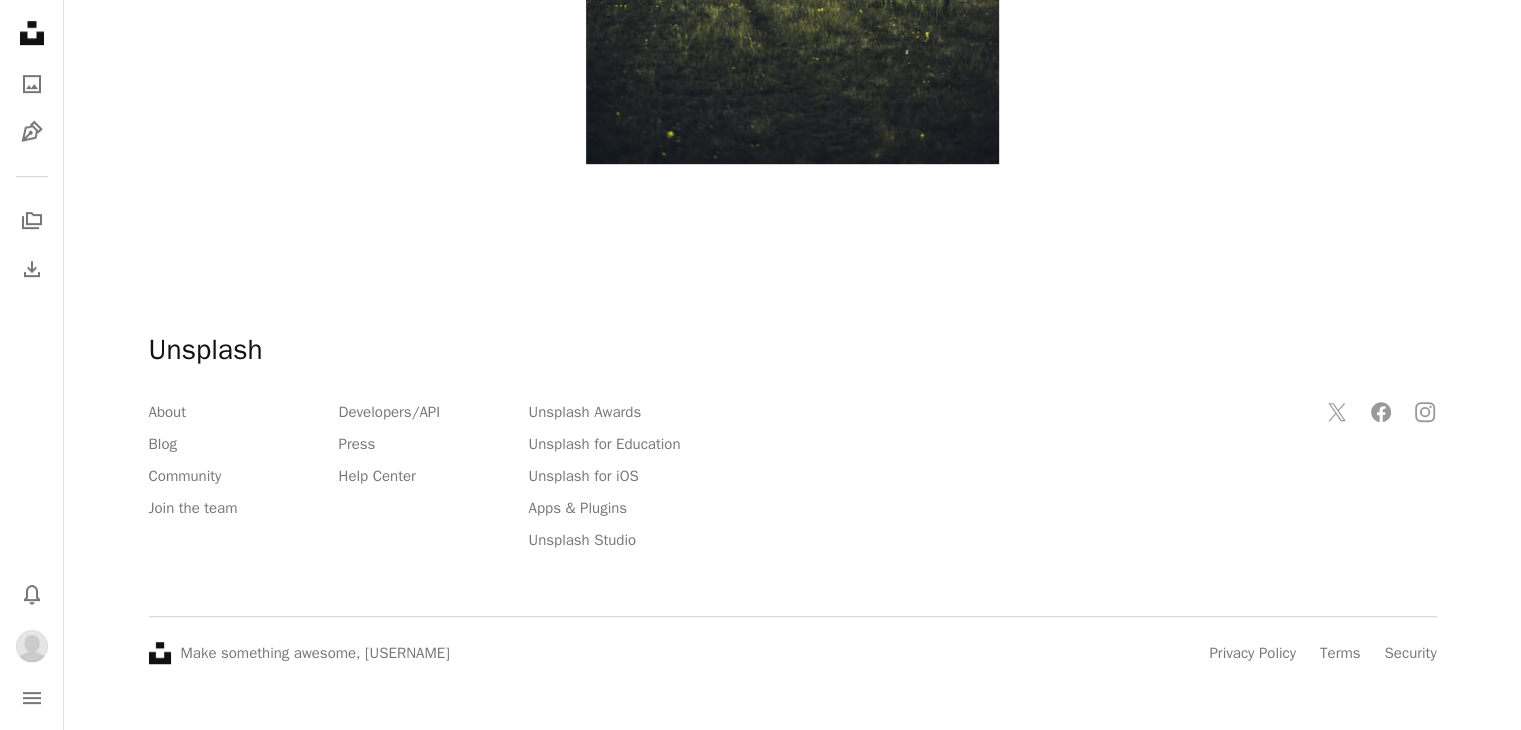 scroll, scrollTop: 364, scrollLeft: 0, axis: vertical 